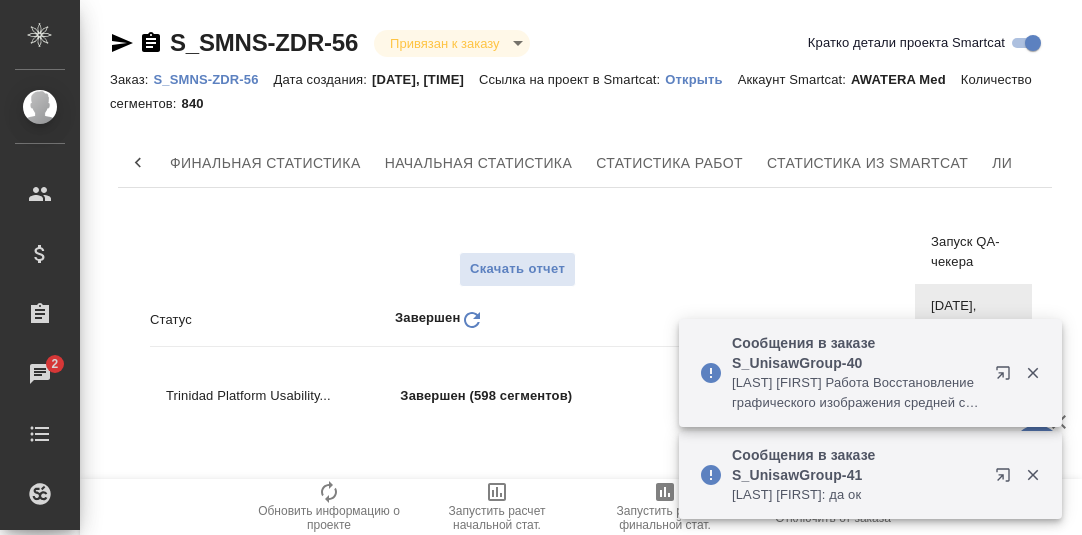 scroll, scrollTop: 0, scrollLeft: 0, axis: both 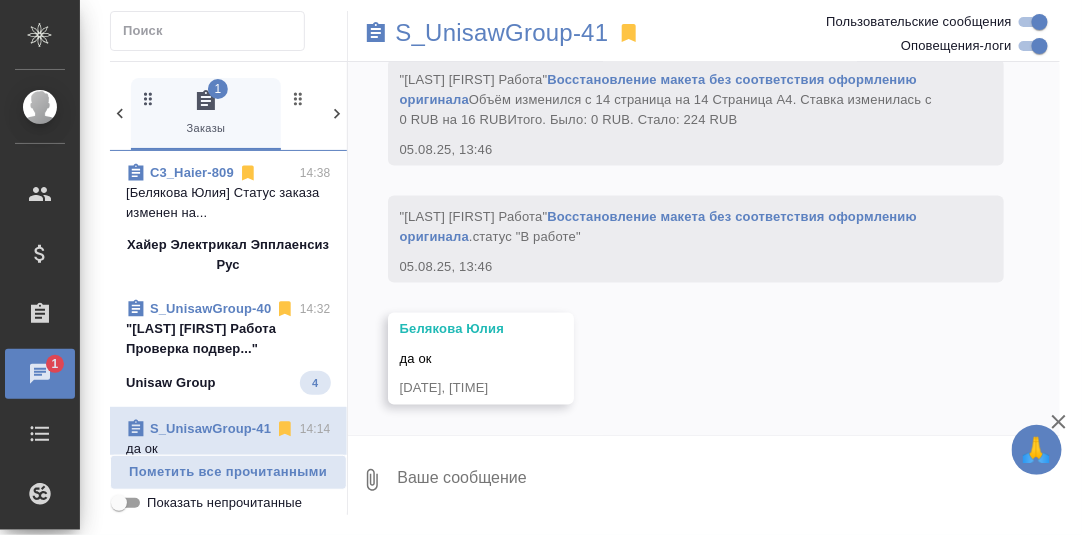 click on ""[LAST] [FIRST] Работа Проверка подвер..."" at bounding box center [228, 339] 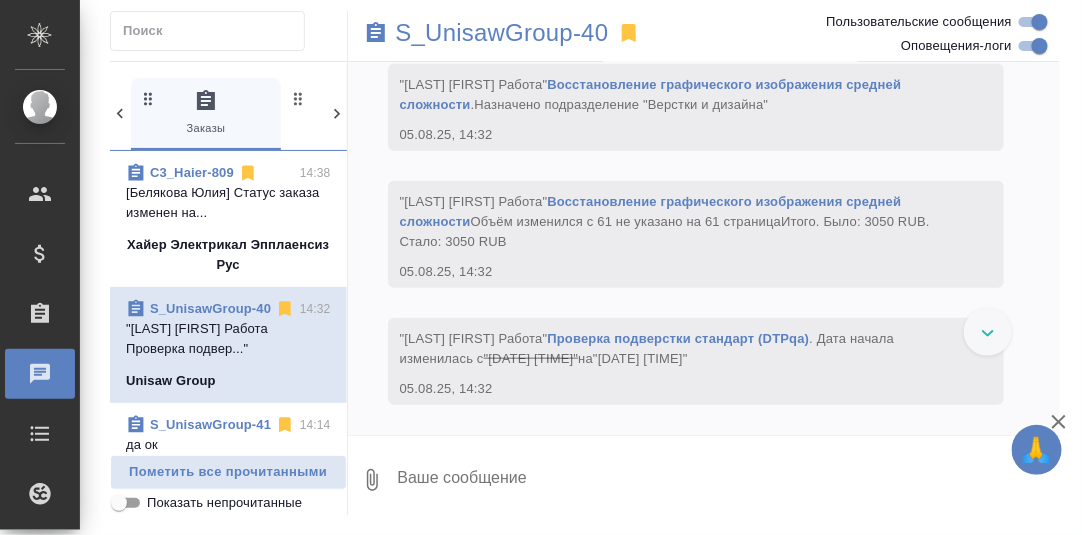 scroll, scrollTop: 20685, scrollLeft: 0, axis: vertical 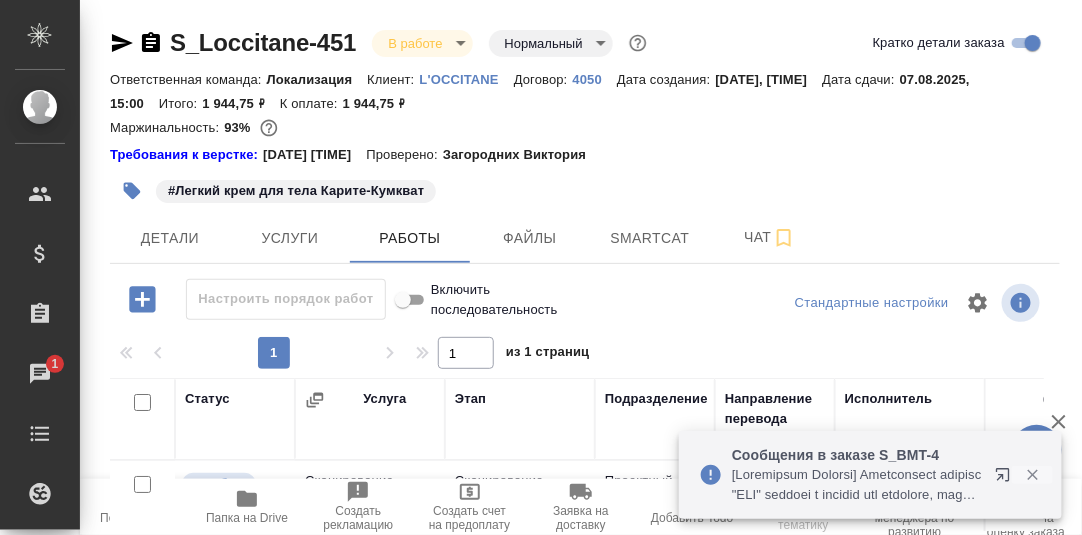 click 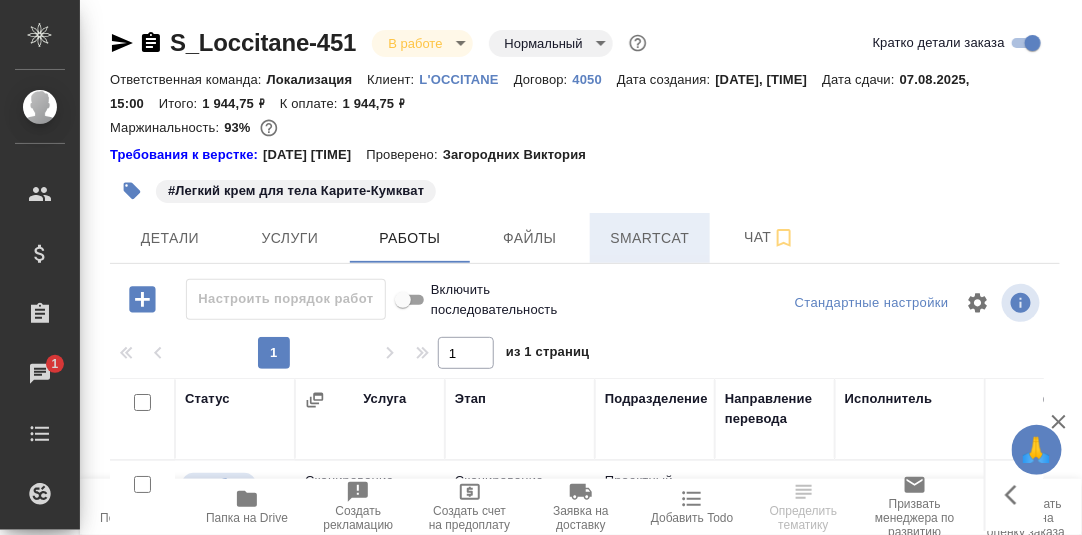 click on "Smartcat" at bounding box center (650, 238) 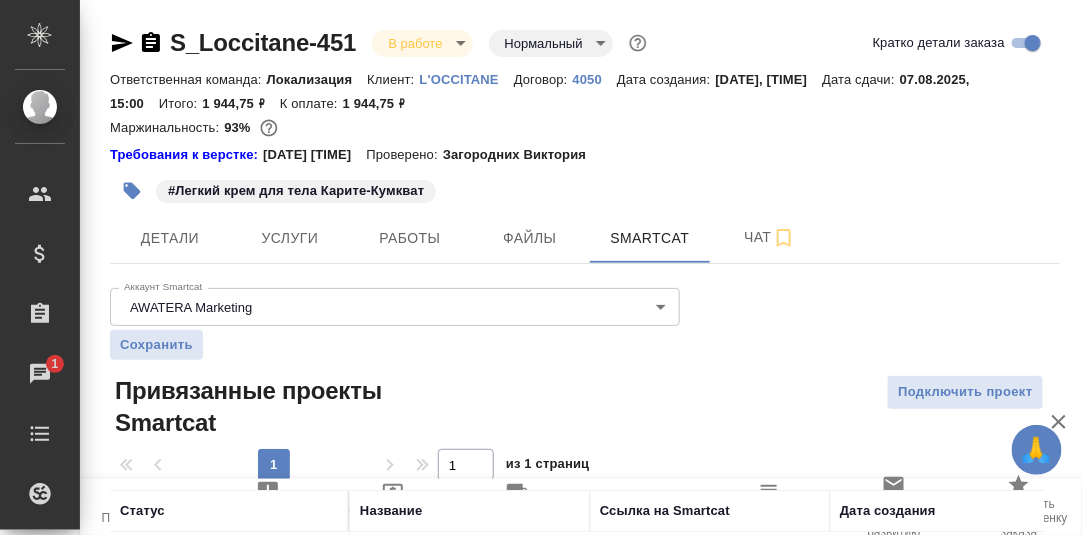 scroll, scrollTop: 133, scrollLeft: 0, axis: vertical 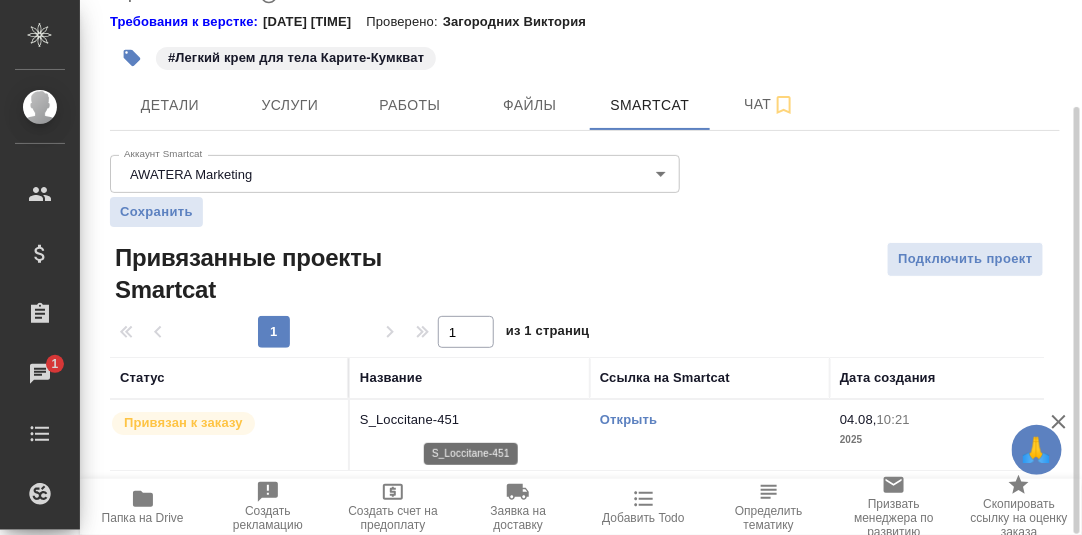 click on "S_Loccitane-451" at bounding box center [470, 420] 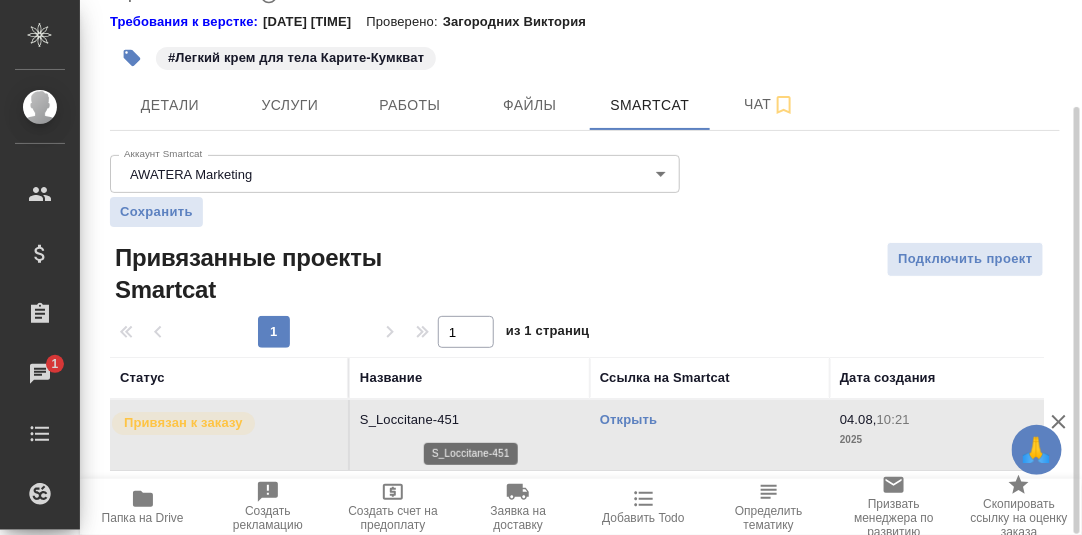 click on "S_Loccitane-451" at bounding box center (470, 420) 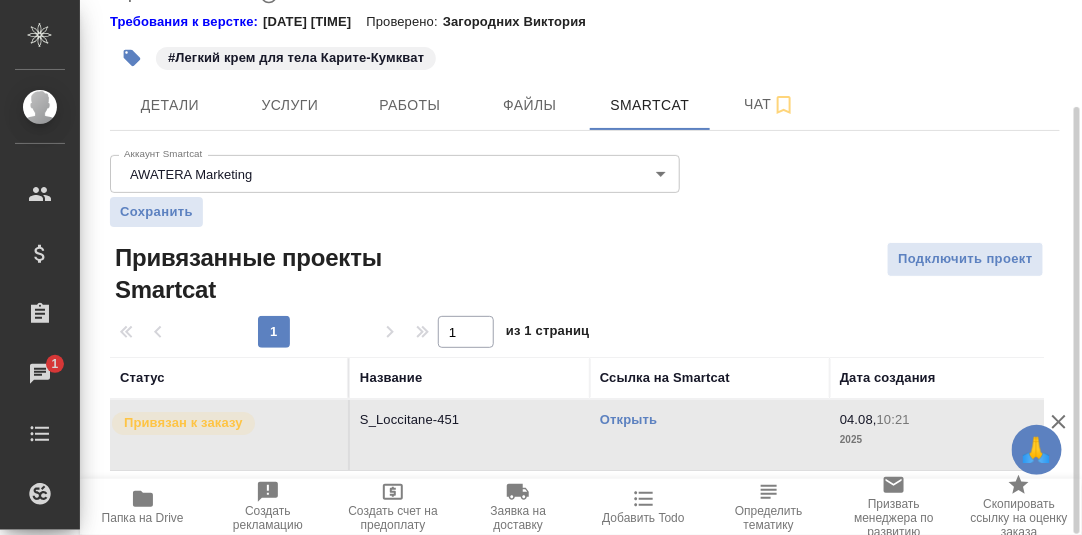 click on "Открыть" at bounding box center [628, 419] 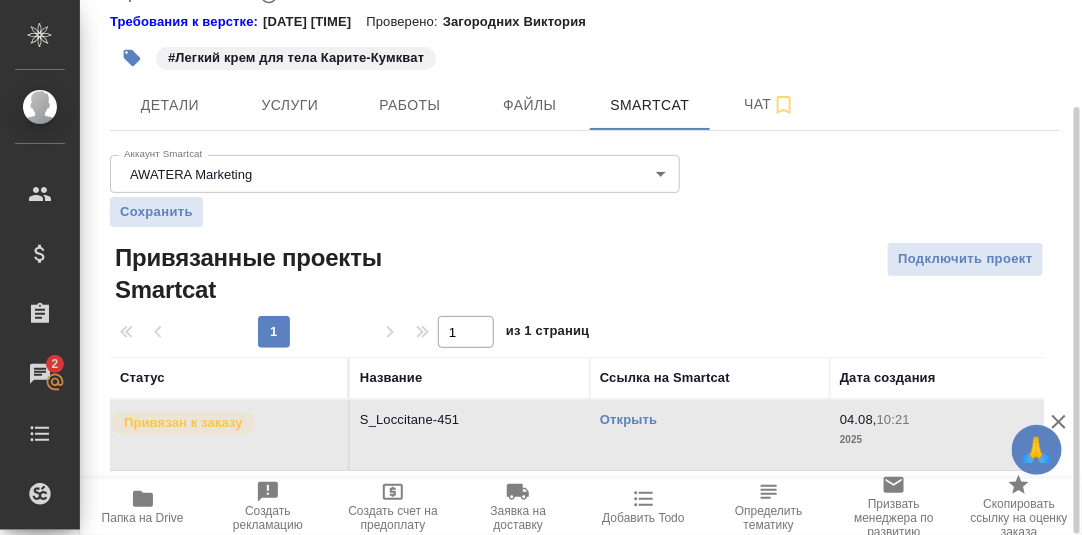 scroll, scrollTop: 0, scrollLeft: 0, axis: both 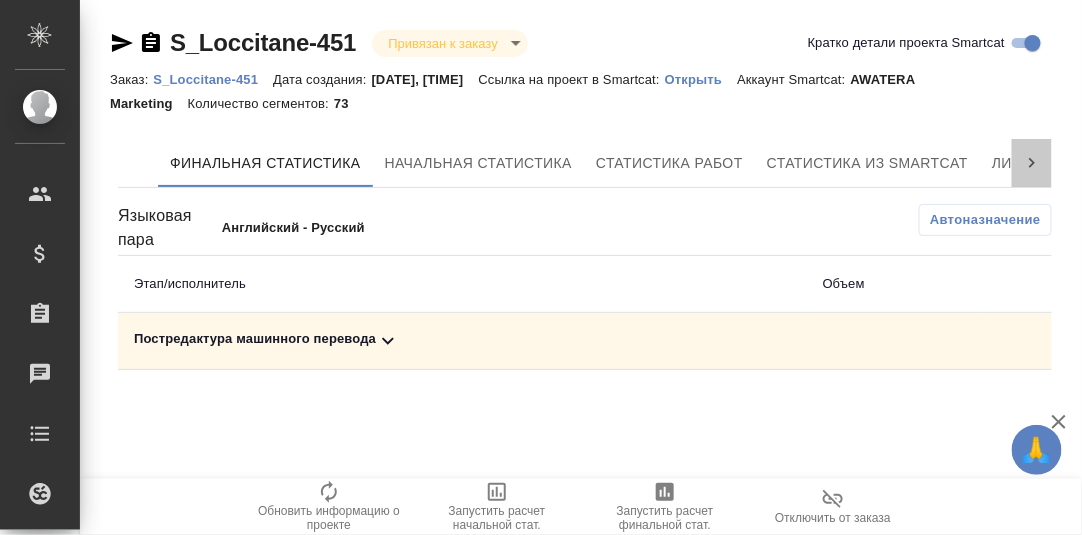 click 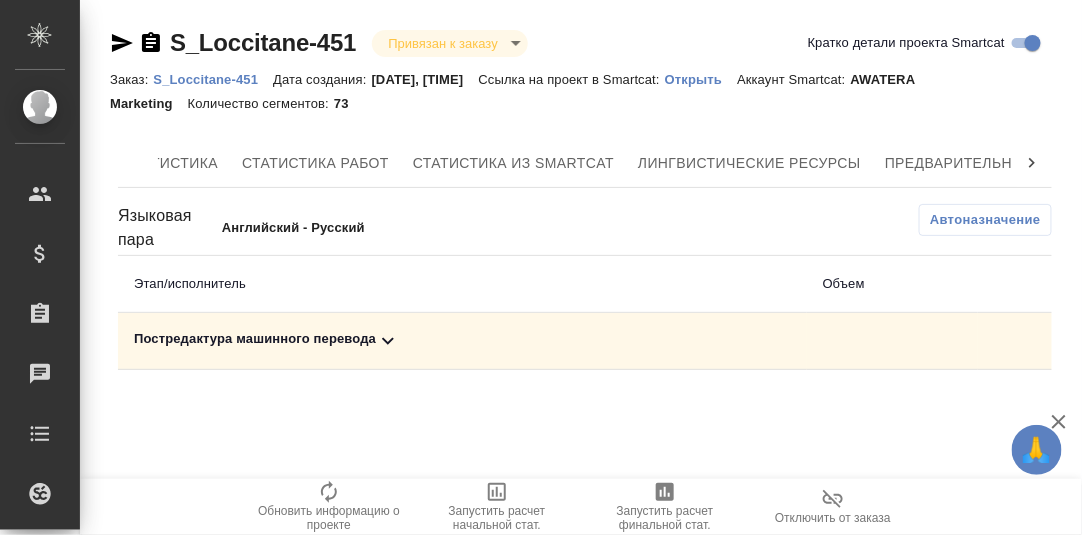 scroll, scrollTop: 0, scrollLeft: 583, axis: horizontal 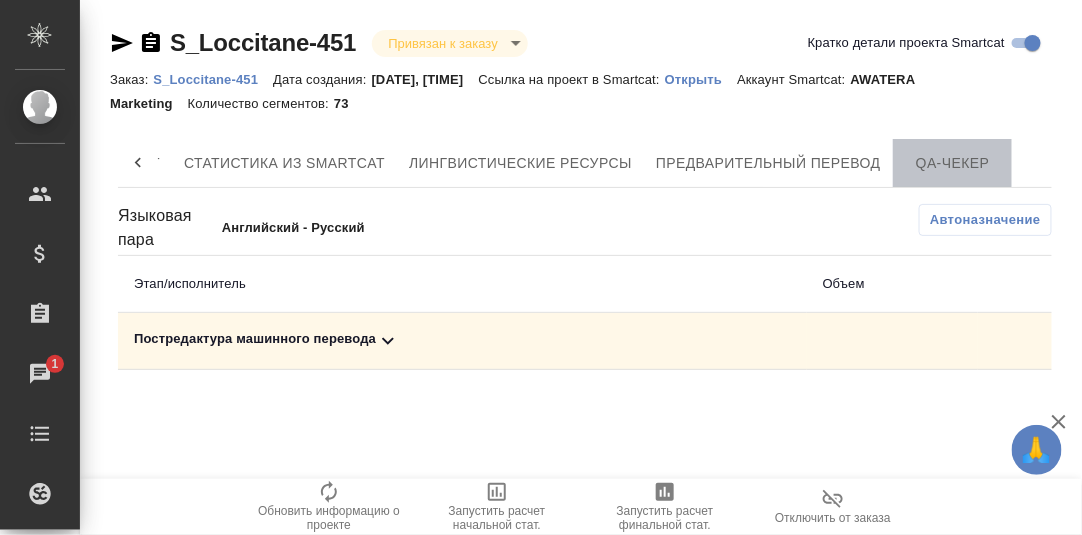 click on "QA-чекер" at bounding box center (953, 163) 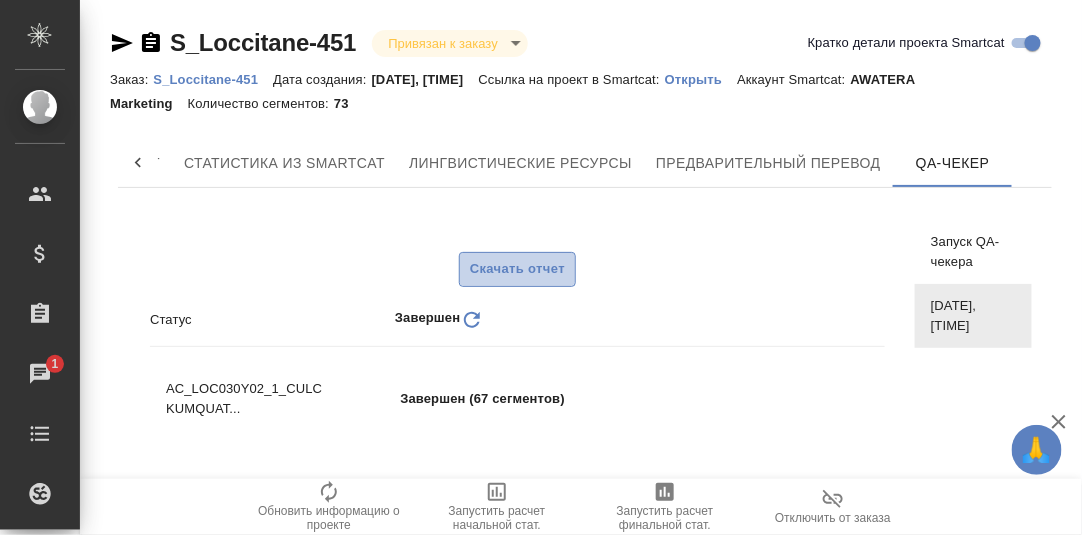 click on "Скачать отчет" at bounding box center [517, 269] 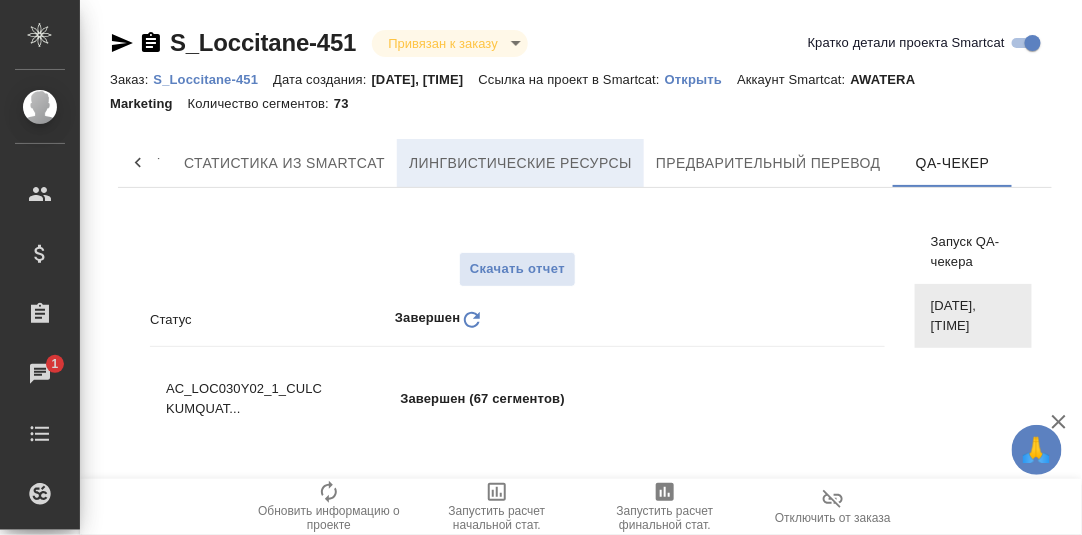 scroll, scrollTop: 0, scrollLeft: 582, axis: horizontal 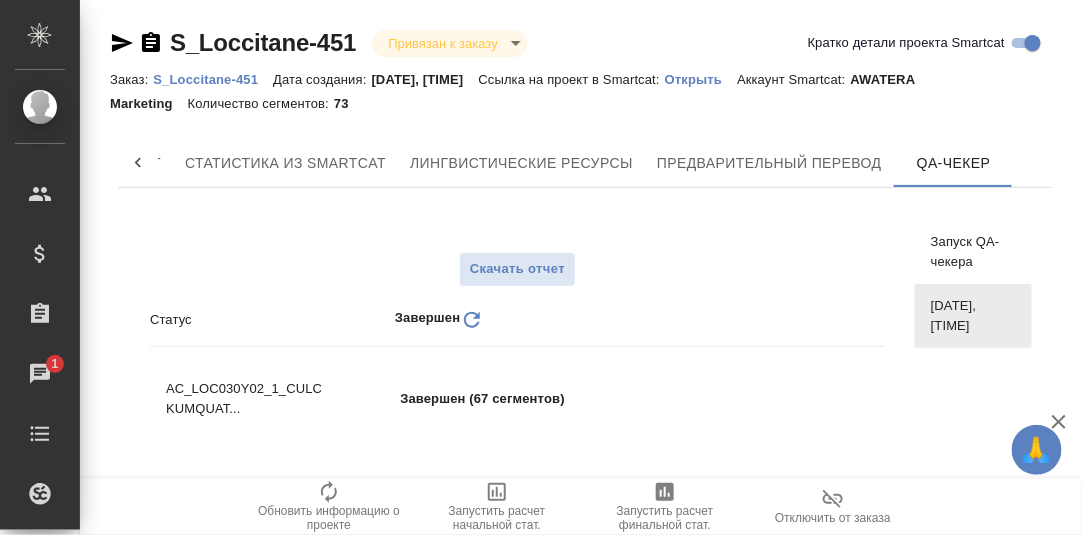 click 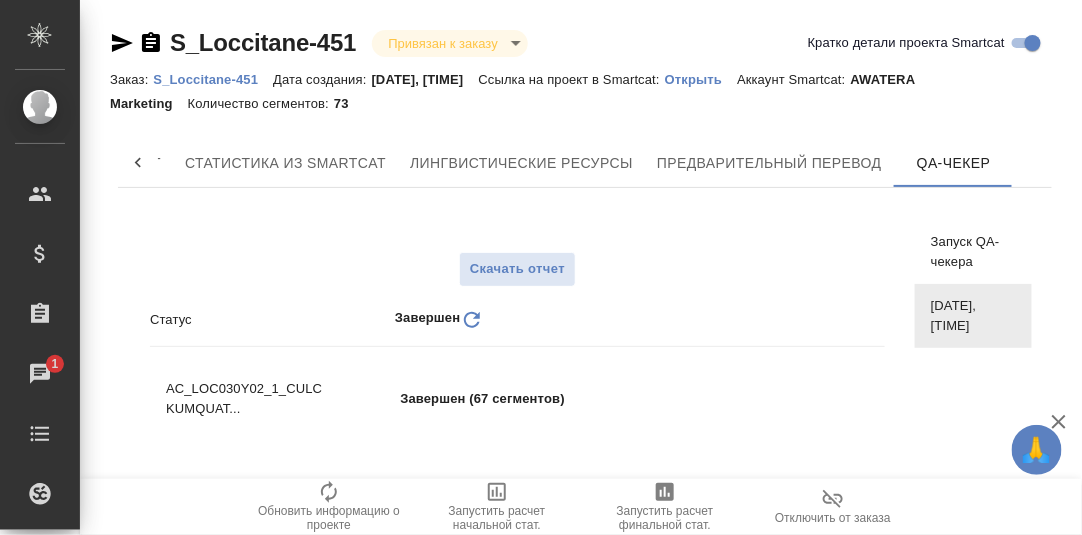 scroll, scrollTop: 0, scrollLeft: 0, axis: both 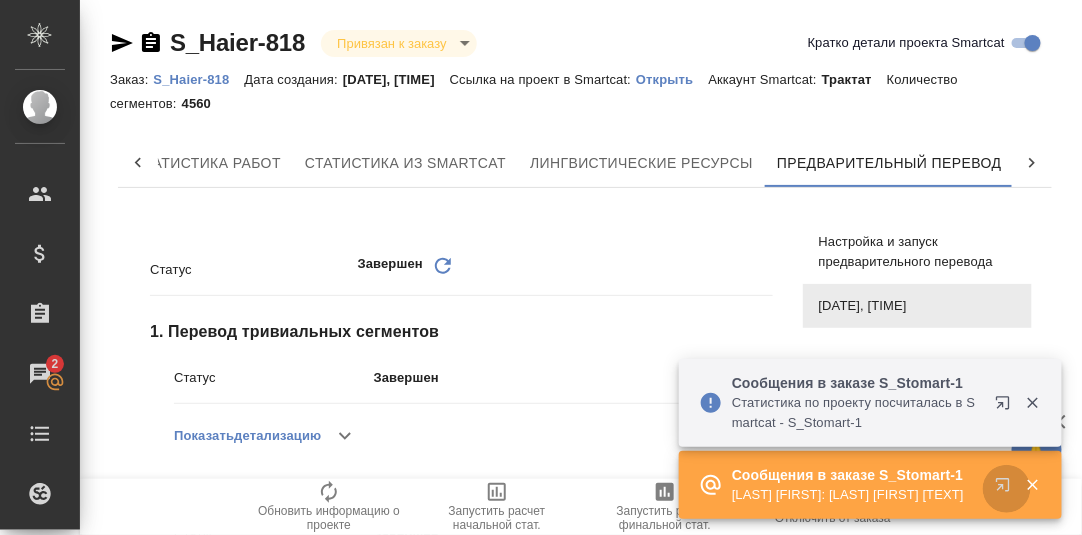 click 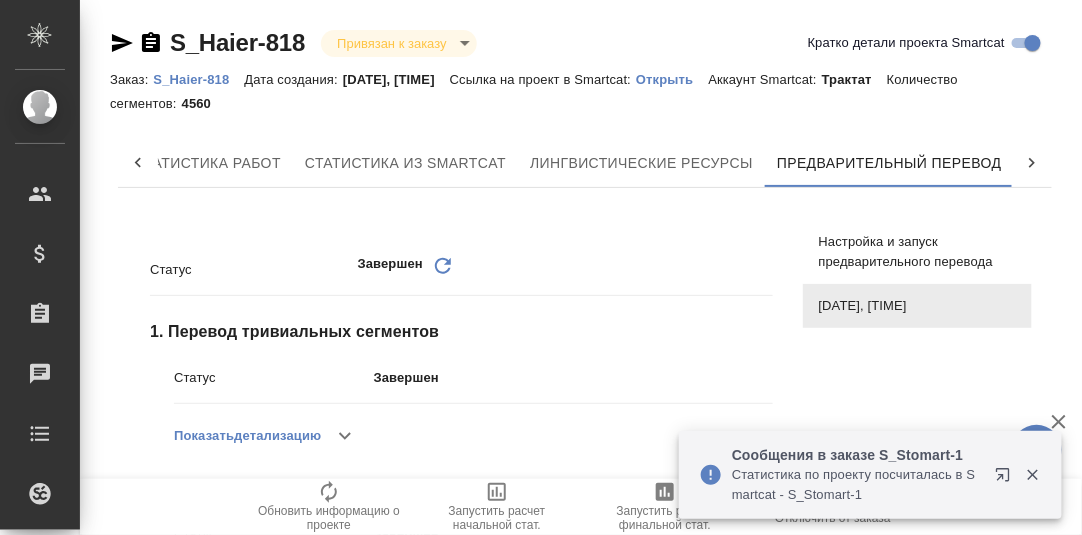 click 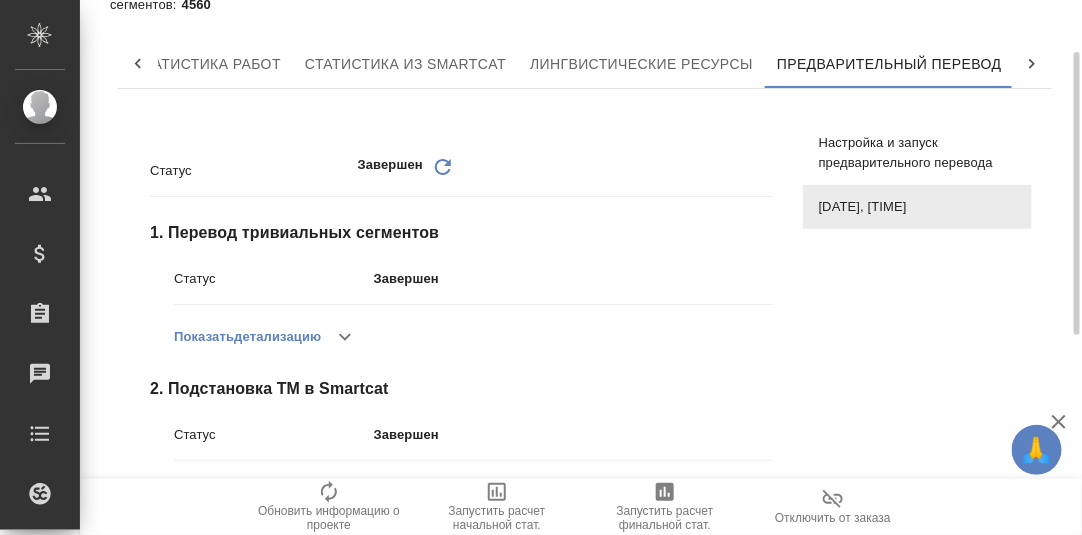 scroll, scrollTop: 0, scrollLeft: 0, axis: both 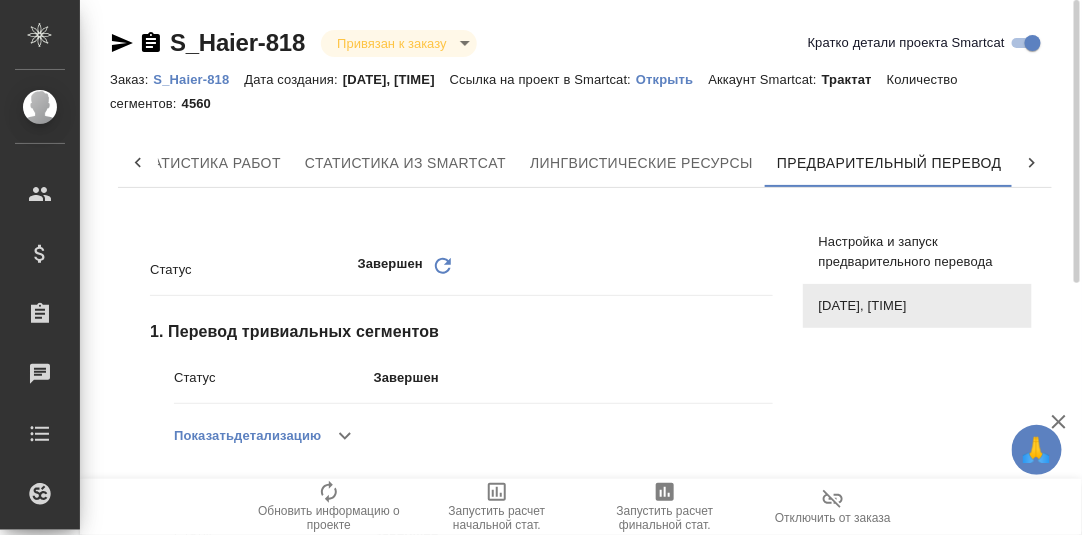 click 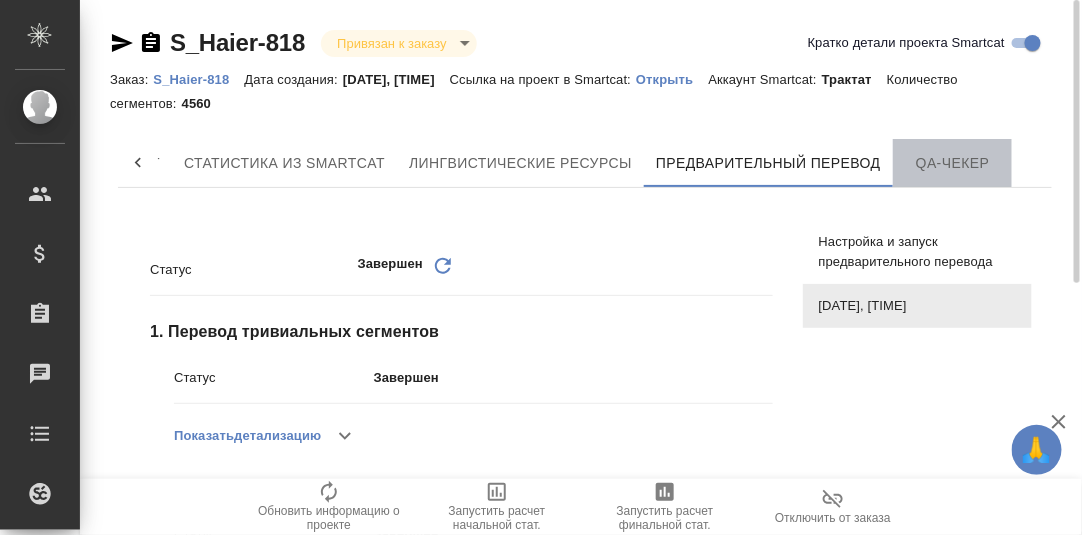 click on "QA-чекер" at bounding box center (953, 163) 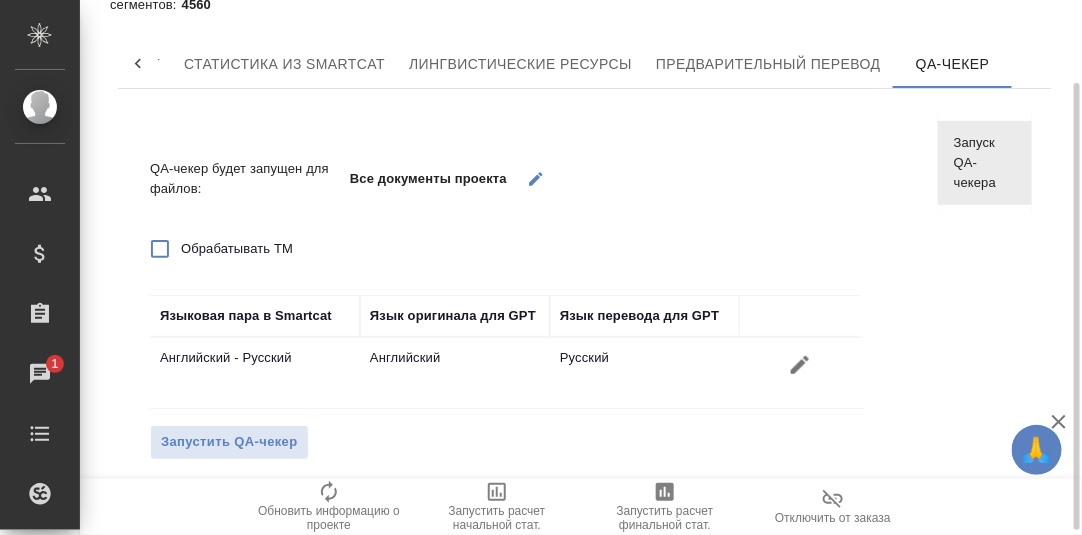 scroll, scrollTop: 103, scrollLeft: 0, axis: vertical 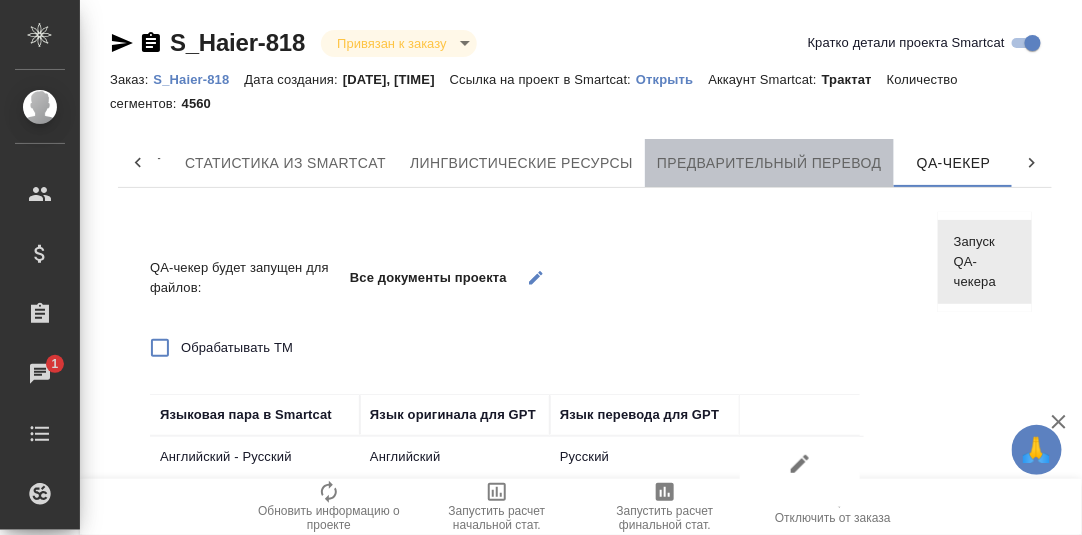 click on "Предварительный перевод" at bounding box center (769, 163) 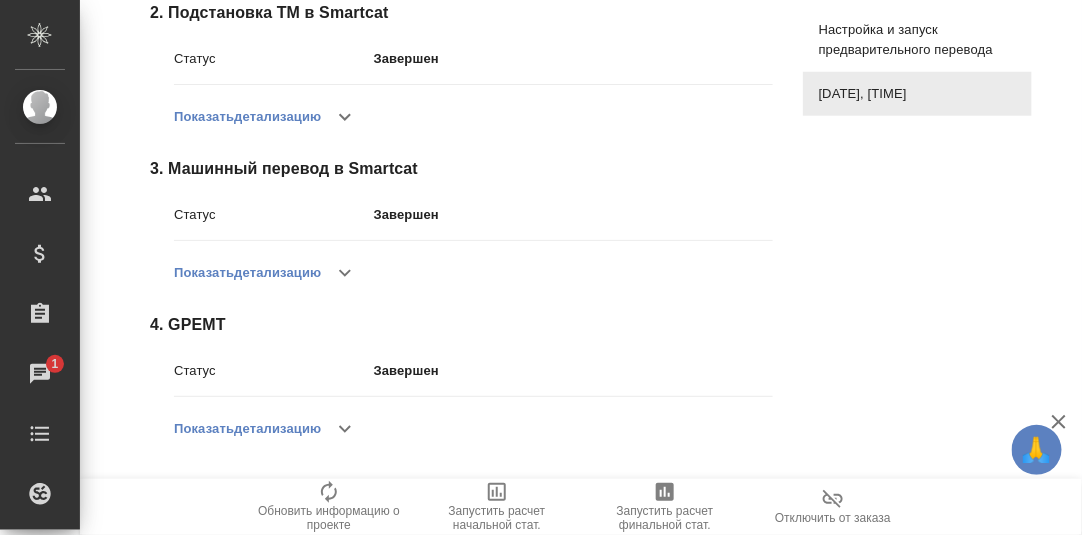scroll, scrollTop: 0, scrollLeft: 0, axis: both 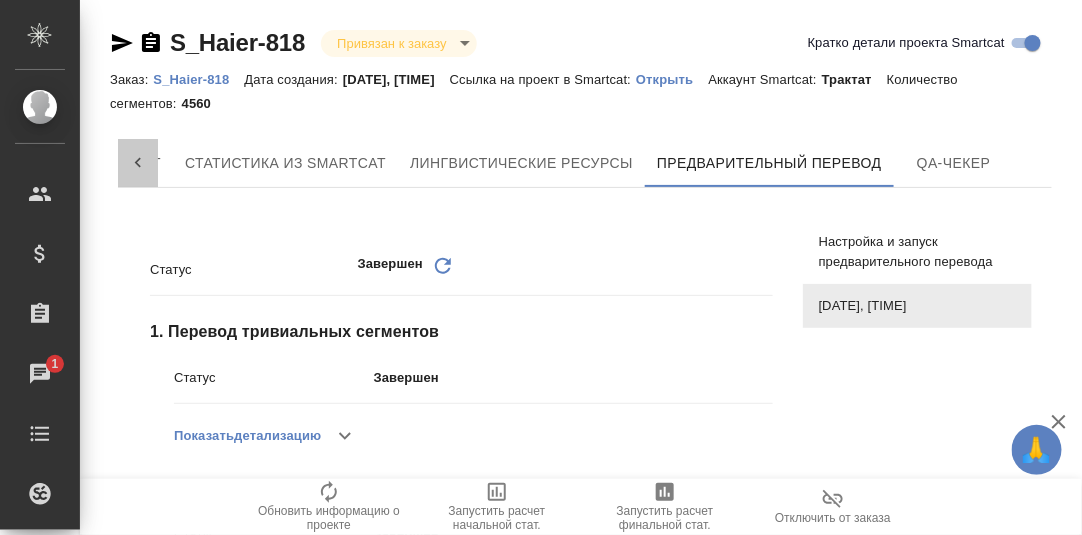 click 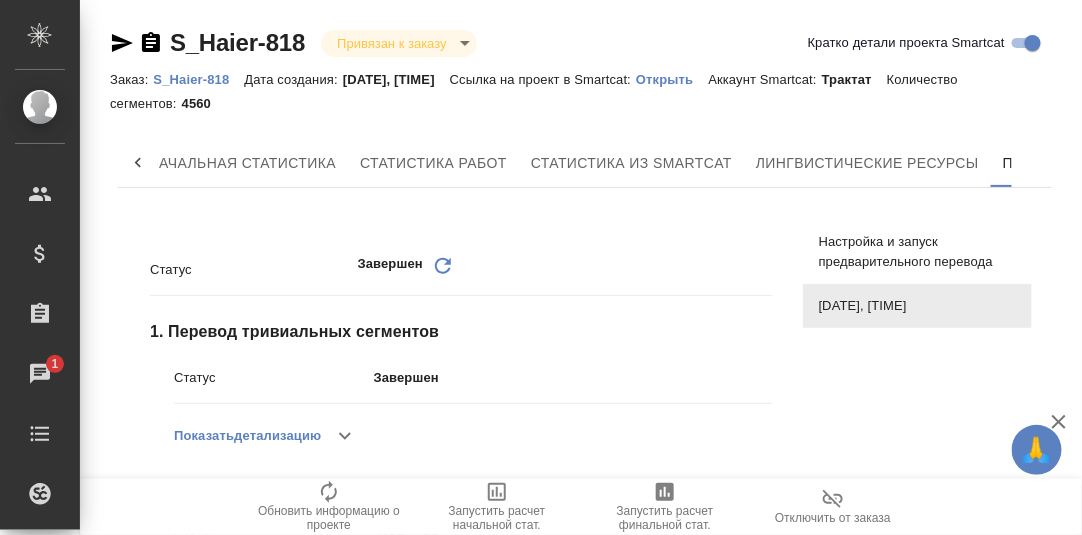 scroll, scrollTop: 0, scrollLeft: 0, axis: both 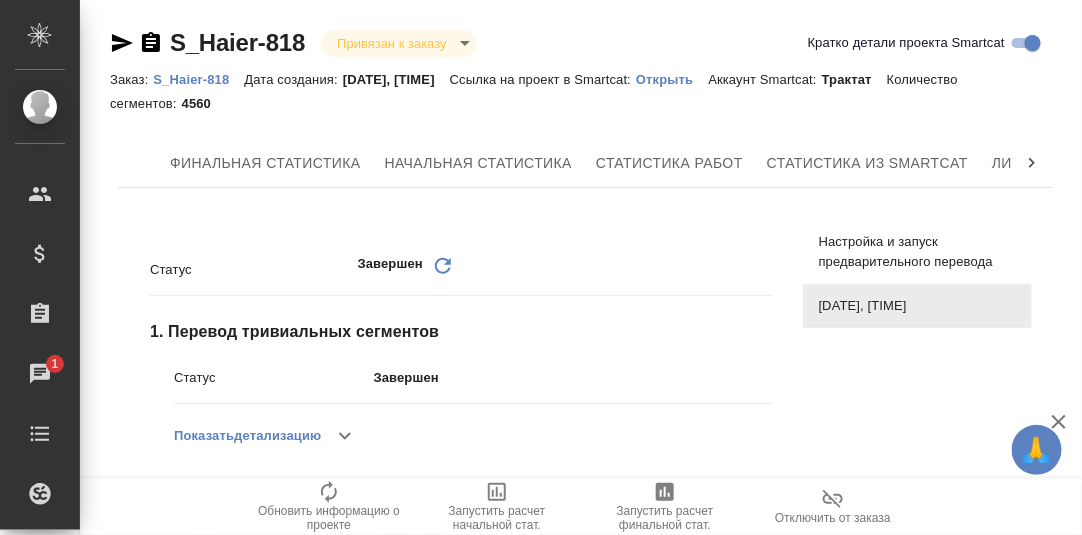 click on "Финальная статистика Начальная статистика Статистика работ Статистика из Smartcat Лингвистические ресурсы Предварительный перевод QA-чекер" at bounding box center [585, 163] 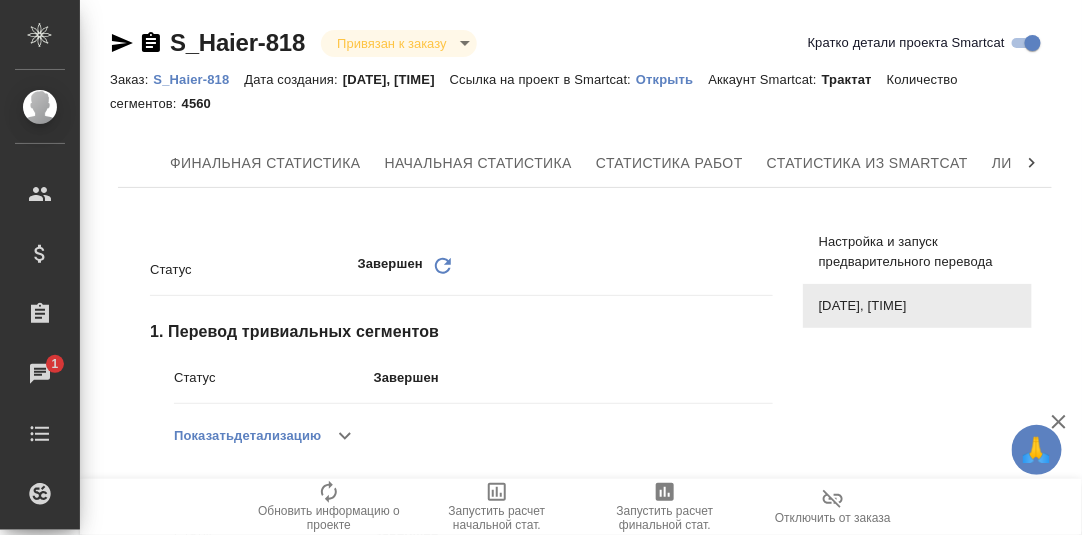 click on "S_Haier-818" at bounding box center (198, 79) 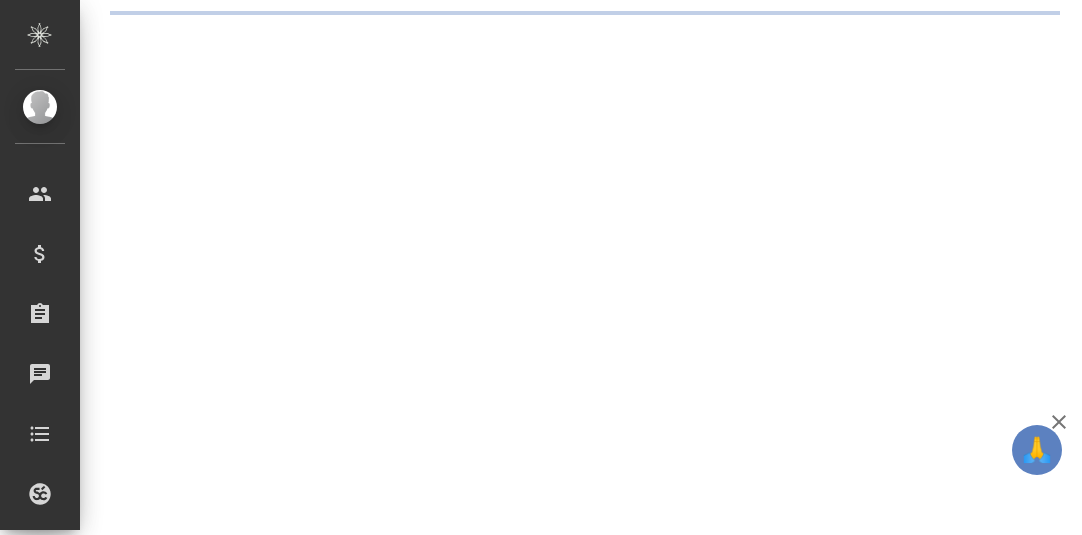 scroll, scrollTop: 0, scrollLeft: 0, axis: both 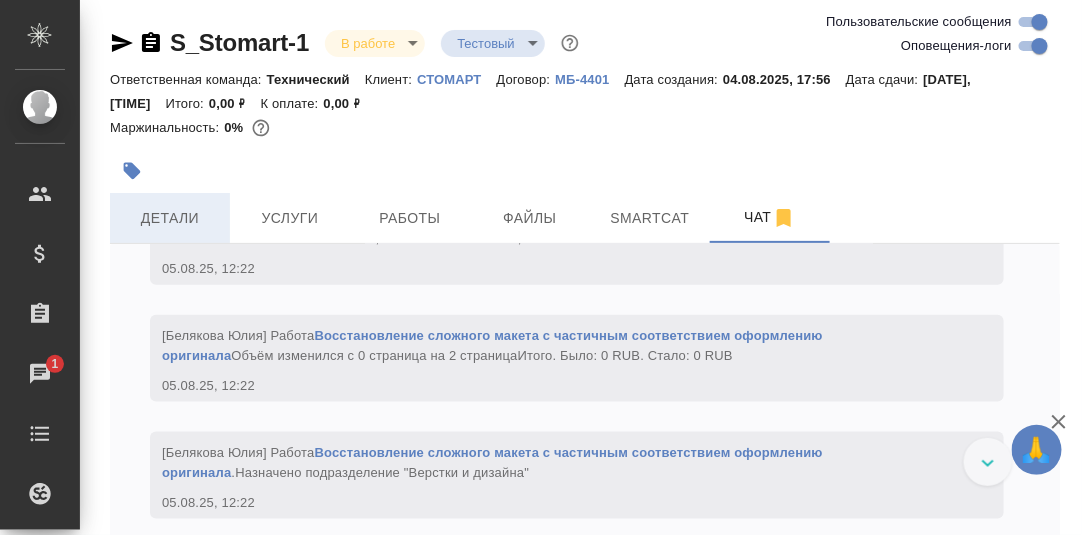 click on "Детали" at bounding box center (170, 218) 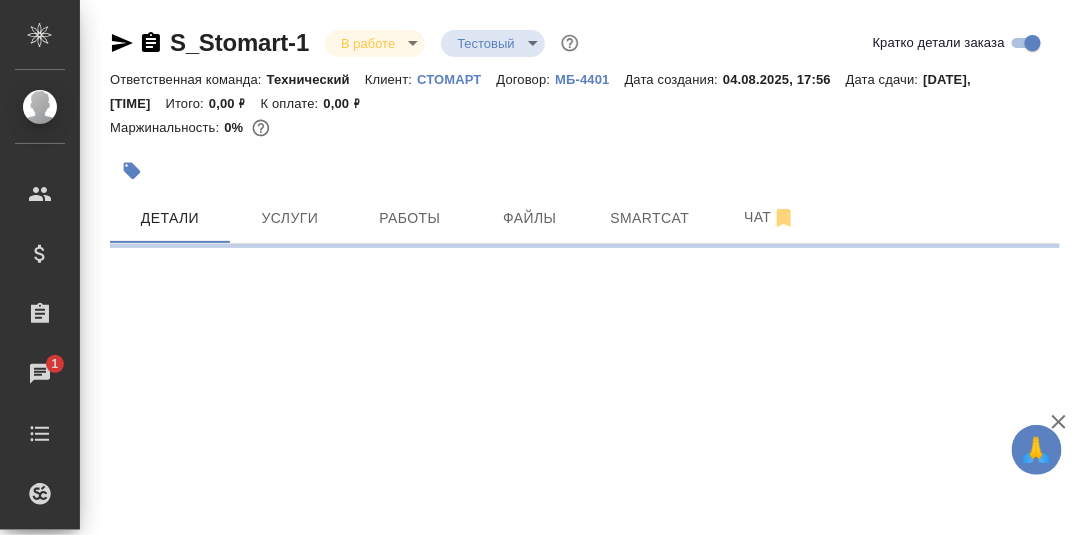 select on "RU" 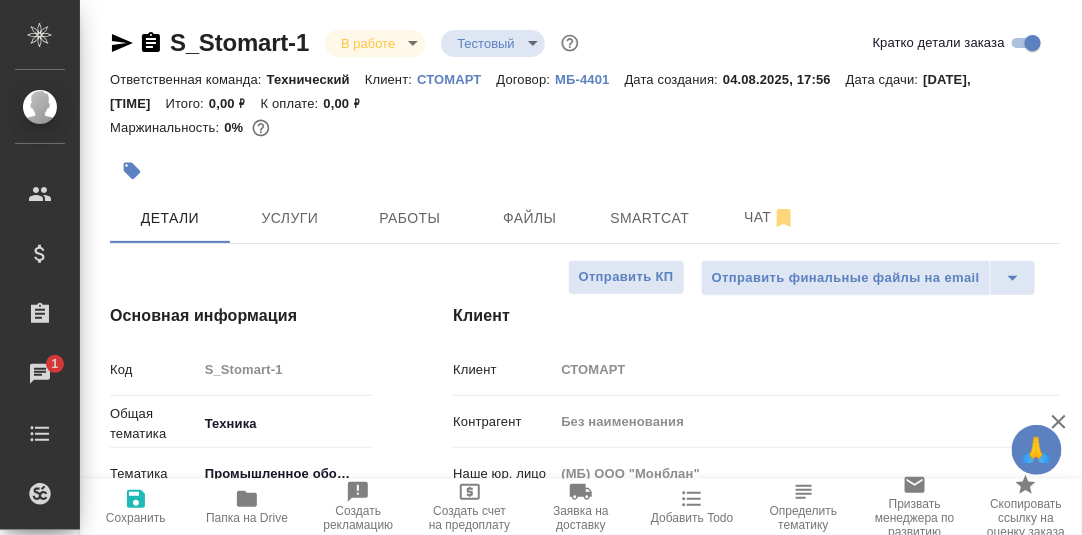type on "x" 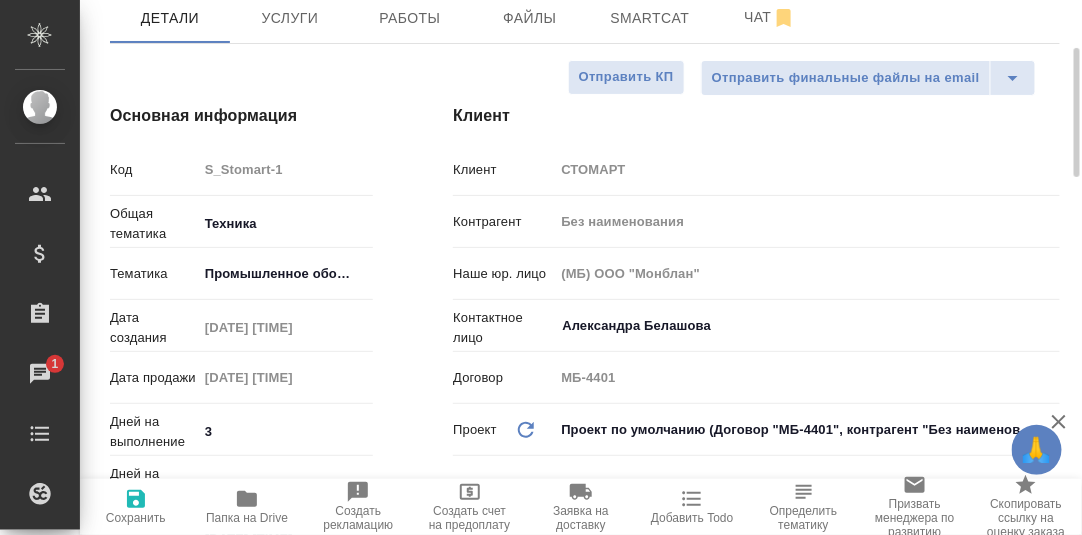 scroll, scrollTop: 0, scrollLeft: 0, axis: both 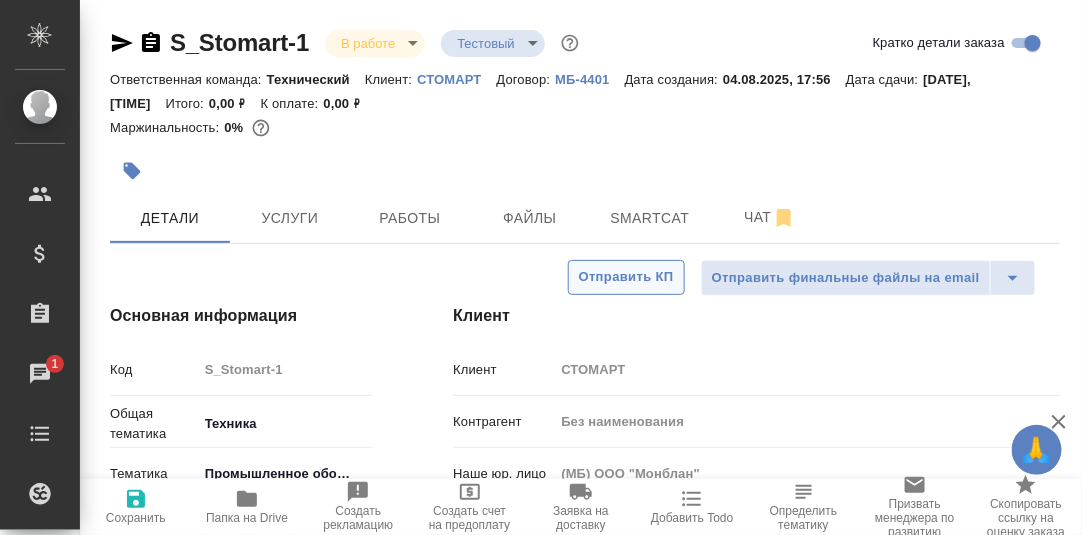drag, startPoint x: 662, startPoint y: 217, endPoint x: 667, endPoint y: 291, distance: 74.168724 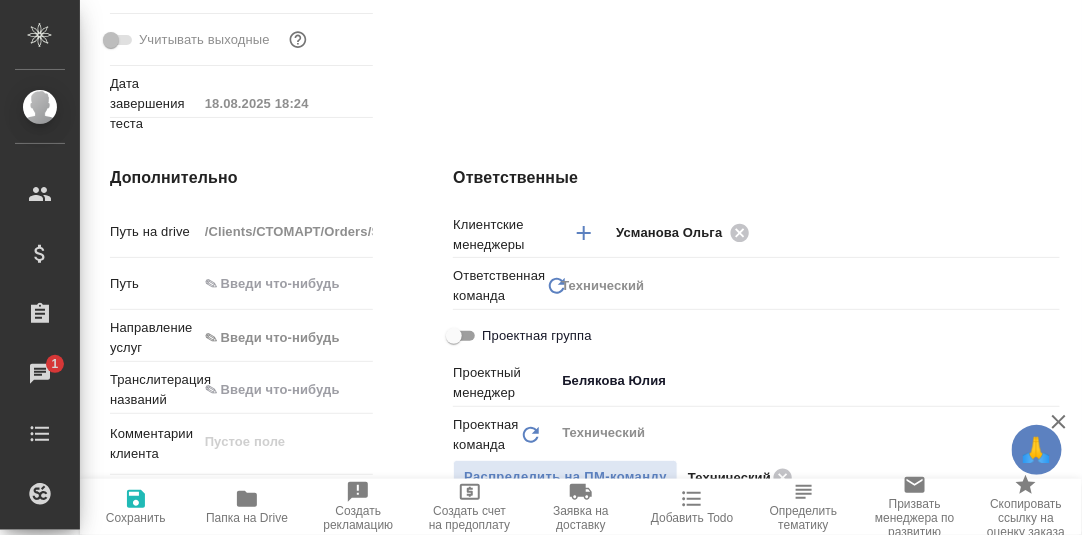 scroll, scrollTop: 1298, scrollLeft: 0, axis: vertical 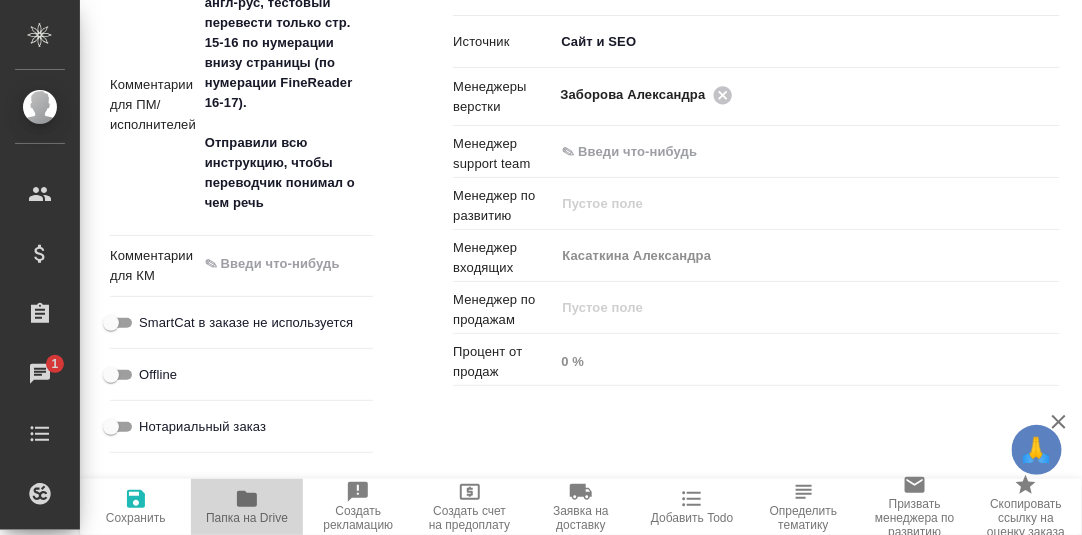 click 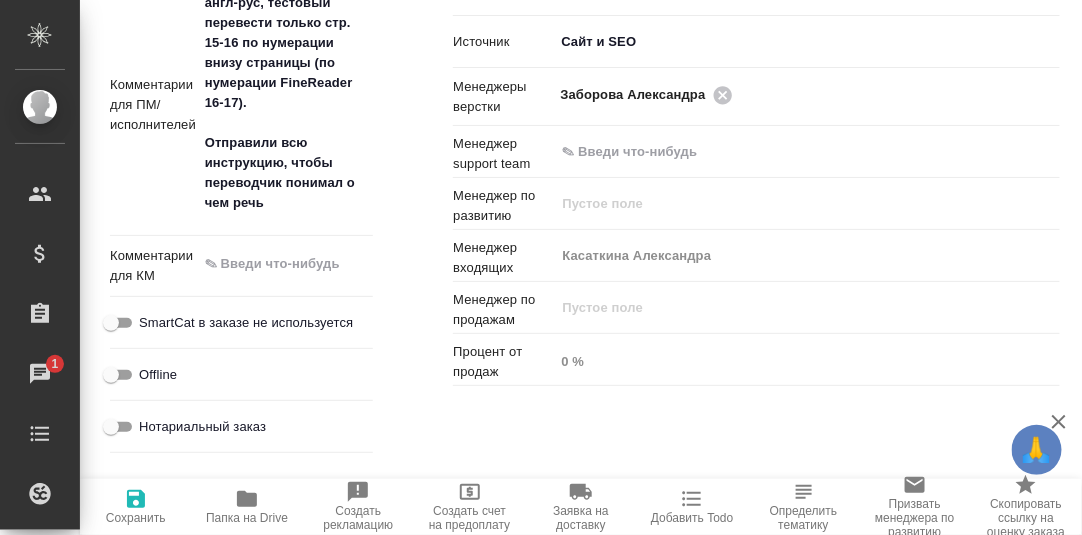 type on "x" 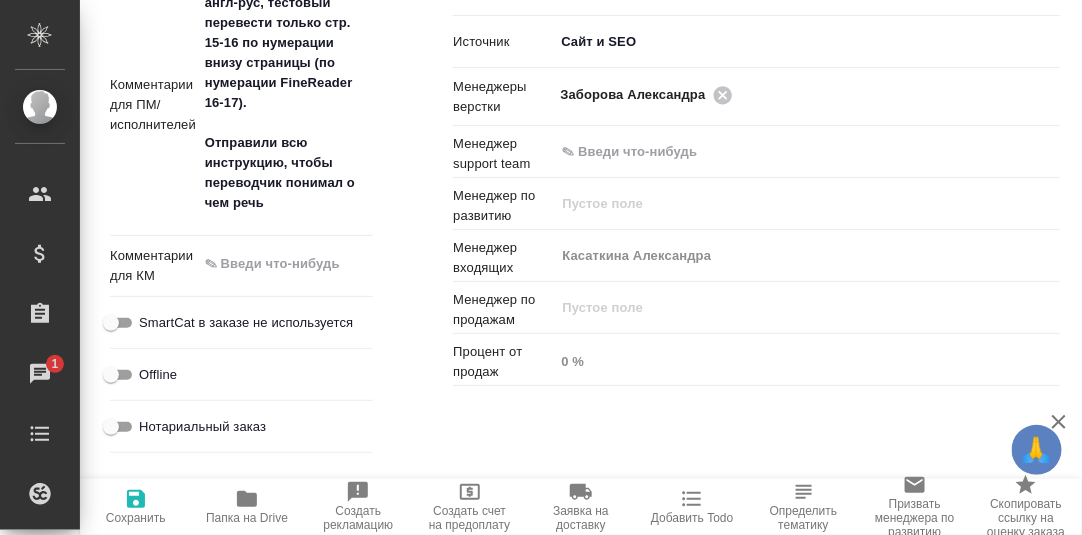 type on "x" 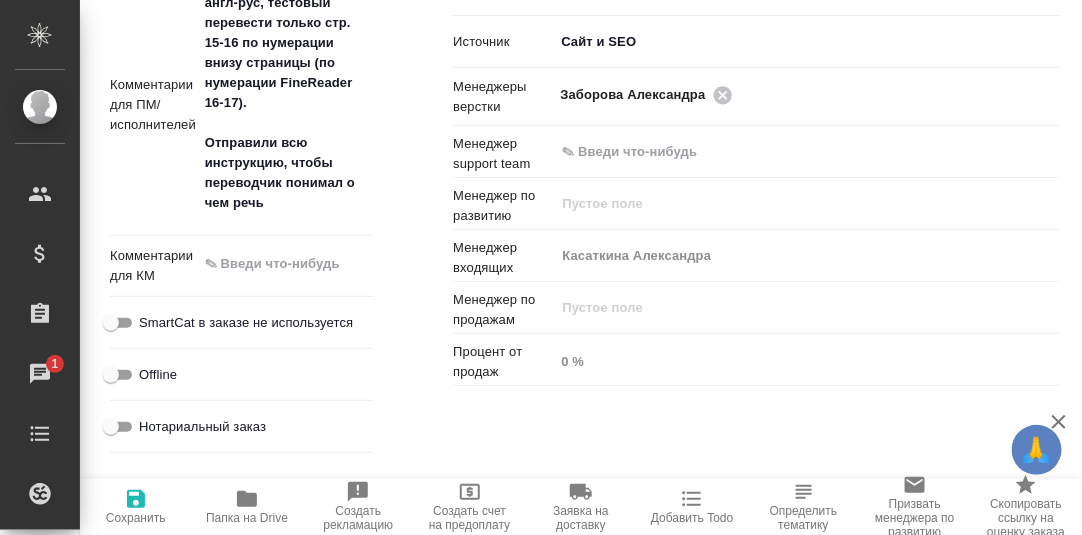 type on "x" 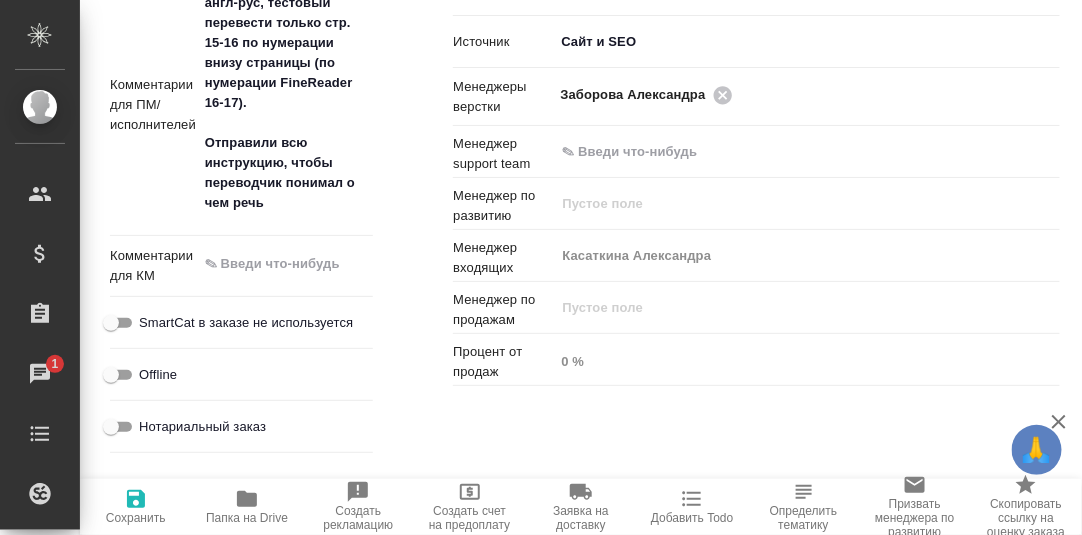 type on "x" 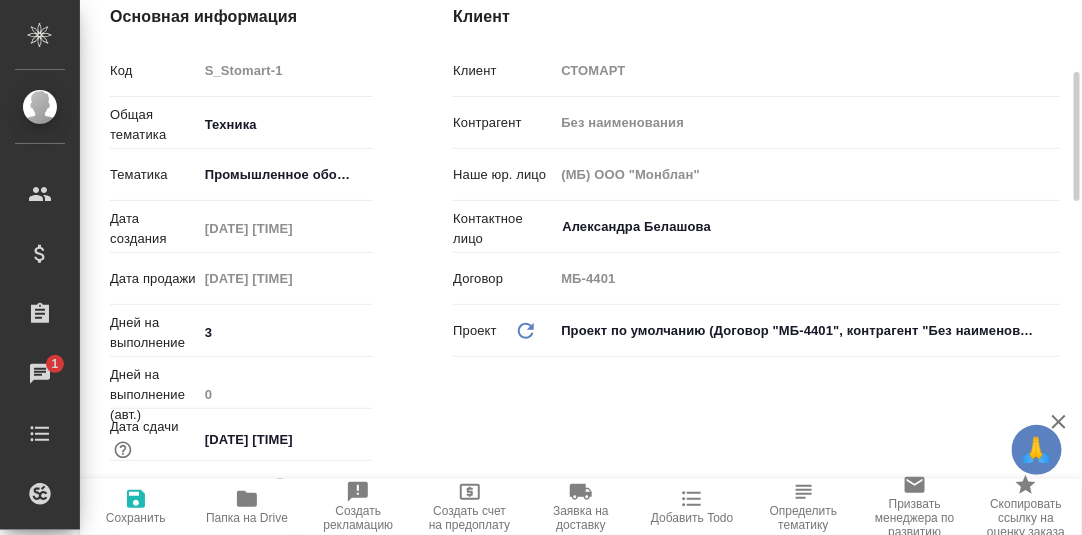 scroll, scrollTop: 0, scrollLeft: 0, axis: both 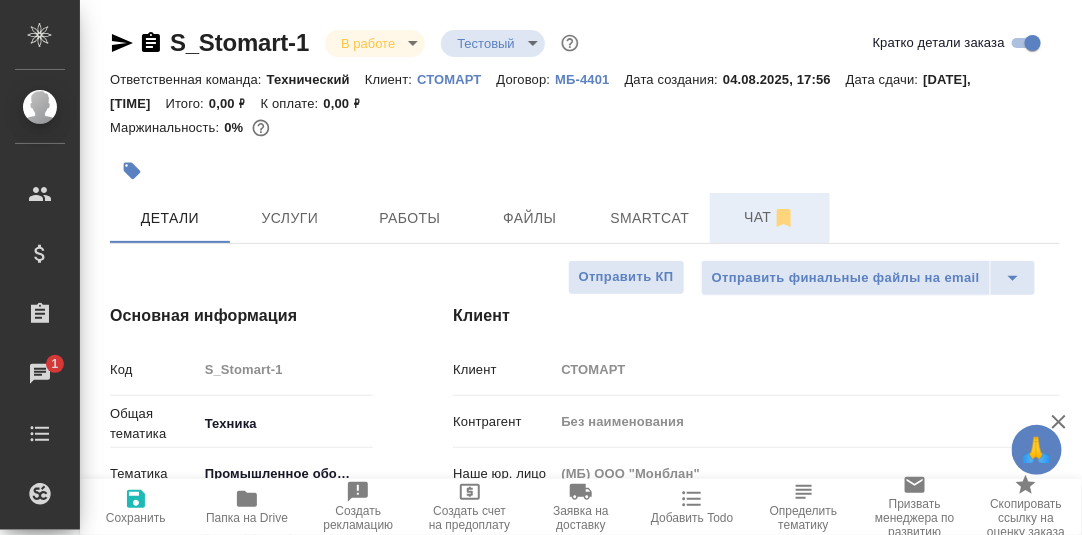 click on "Чат" at bounding box center (770, 217) 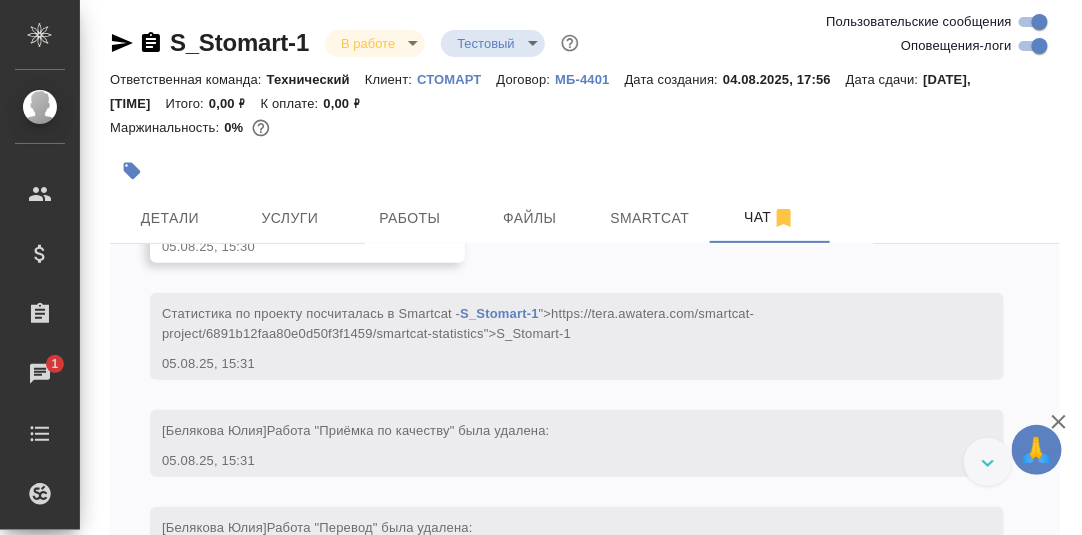 scroll, scrollTop: 6525, scrollLeft: 0, axis: vertical 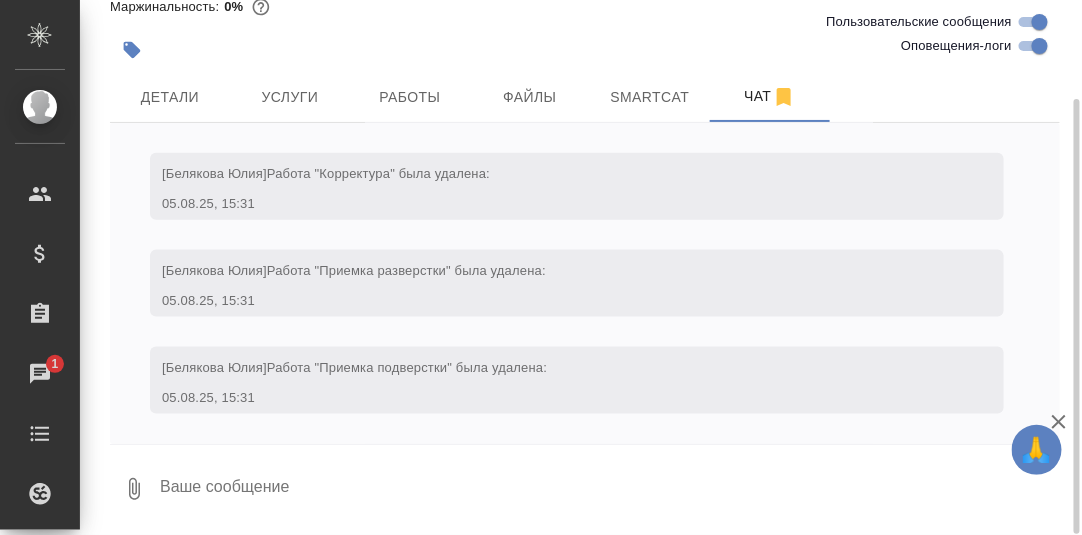click at bounding box center [609, 489] 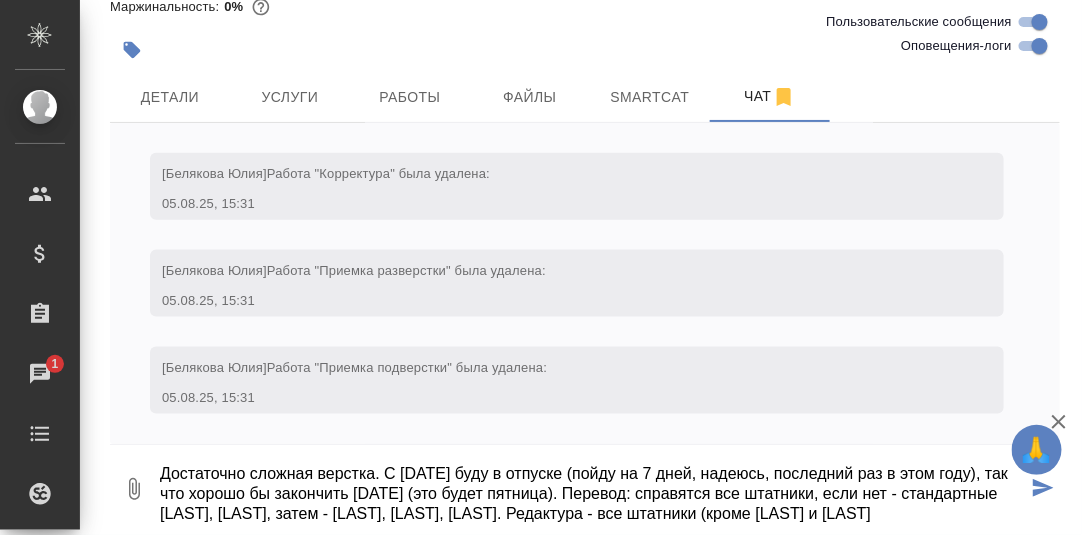 scroll, scrollTop: 33, scrollLeft: 0, axis: vertical 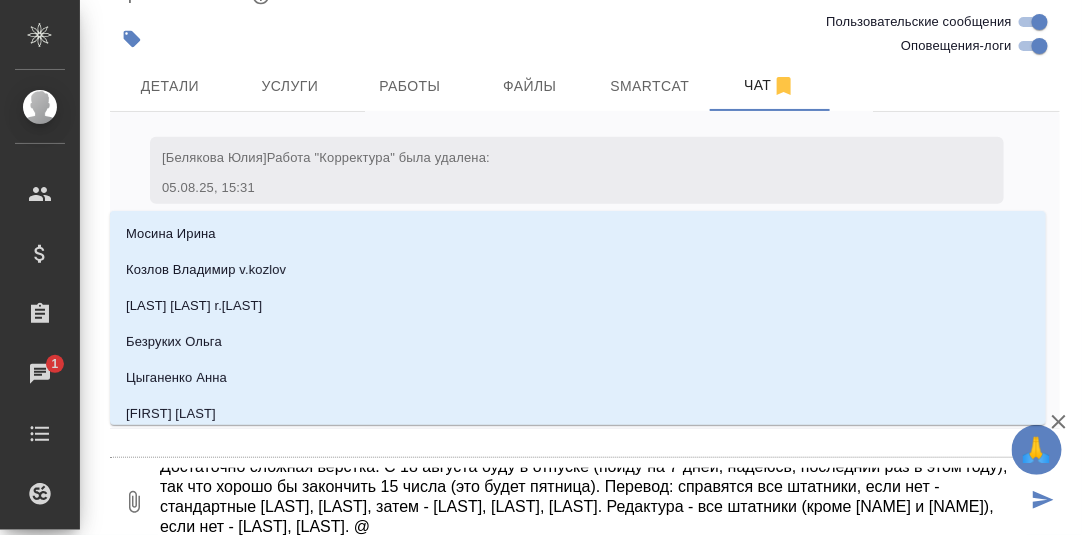 type on "Достаточно сложная верстка. С 18 августа буду в отпуске (пойду на 7 дней, надеюсь, последний раз в этом году), так что хорошо бы закончить 15 числа (это будет пятница). Перевод: справятся все штатники, если нет - стандартные Соснин, Арутюнов, затем - Троицкий, Быргин, Макаров. Редактура - все штатники (кроме Саши и Ани), если нет - Пирогов, Арутюнов. @П" 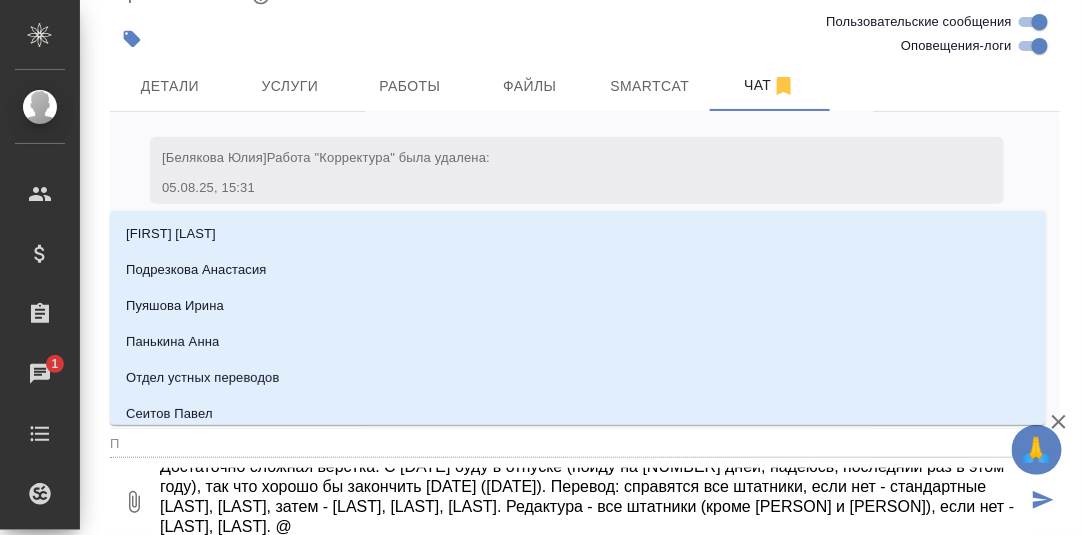 type on "Достаточно сложная верстка. С 18 августа буду в отпуске (пойду на 7 дней, надеюсь, последний раз в этом году), так что хорошо бы закончить 15 числа (это будет пятница). Перевод: справятся все штатники, если нет - стандартные Соснин, Арутюнов, затем - Троицкий, Быргин, Макаров. Редактура - все штатники (кроме Саши и Ани), если нет - Пирогов, Арутюнов. @Пр" 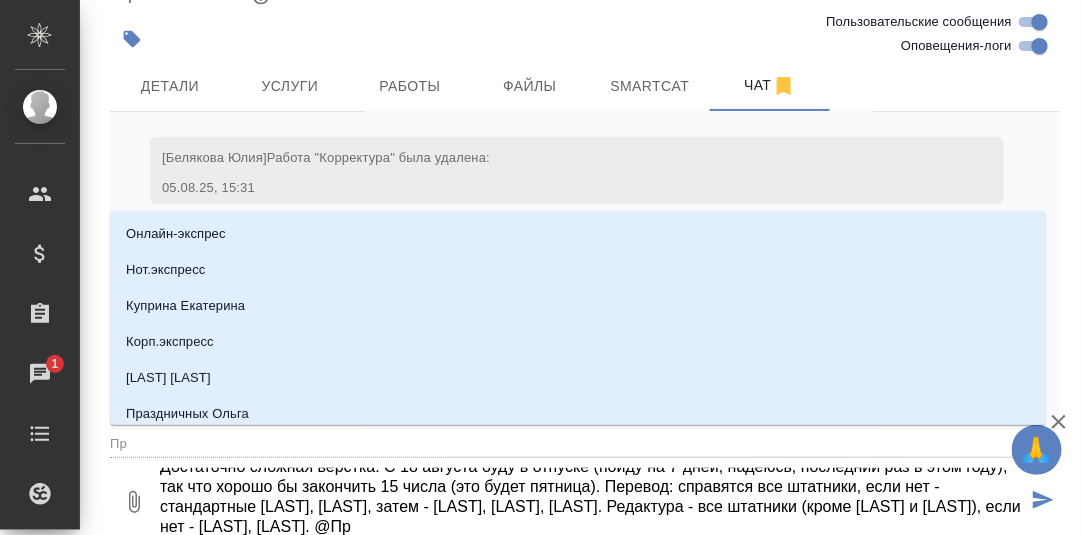 type on "Достаточно сложная верстка. С 18 августа буду в отпуске (пойду на 7 дней, надеюсь, последний раз в этом году), так что хорошо бы закончить 15 числа (это будет пятница). Перевод: справятся все штатники, если нет - стандартные Соснин, Арутюнов, затем - Троицкий, Быргин, Макаров. Редактура - все штатники (кроме Саши и Ани), если нет - Пирогов, Арутюнов. @Пра" 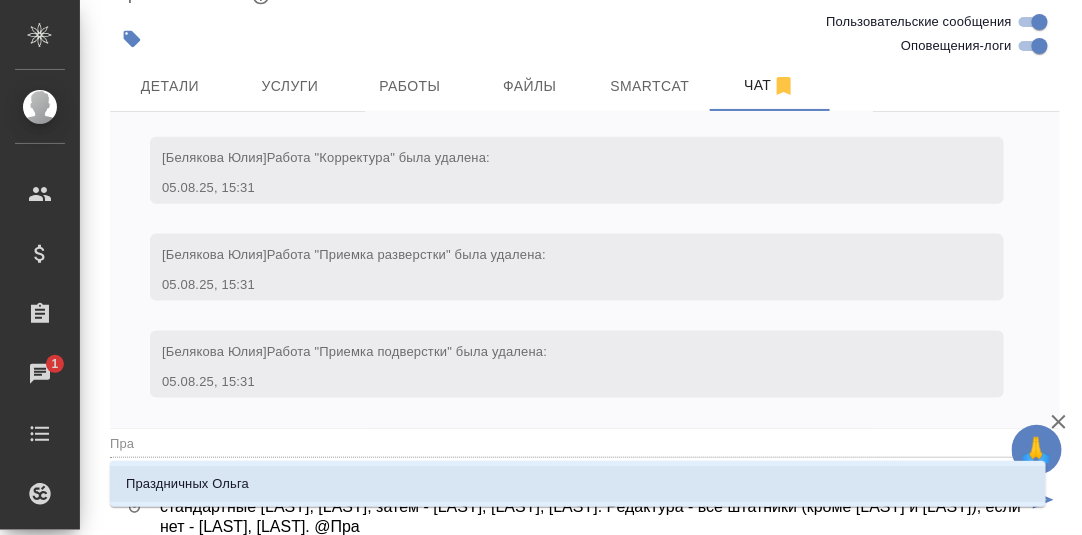 type on "Достаточно сложная верстка. С 18 августа буду в отпуске (пойду на 7 дней, надеюсь, последний раз в этом году), так что хорошо бы закончить 15 числа (это будет пятница). Перевод: справятся все штатники, если нет - стандартные Соснин, Арутюнов, затем - Троицкий, Быргин, Макаров. Редактура - все штатники (кроме Саши и Ани), если нет - Пирогов, Арутюнов. @Праз" 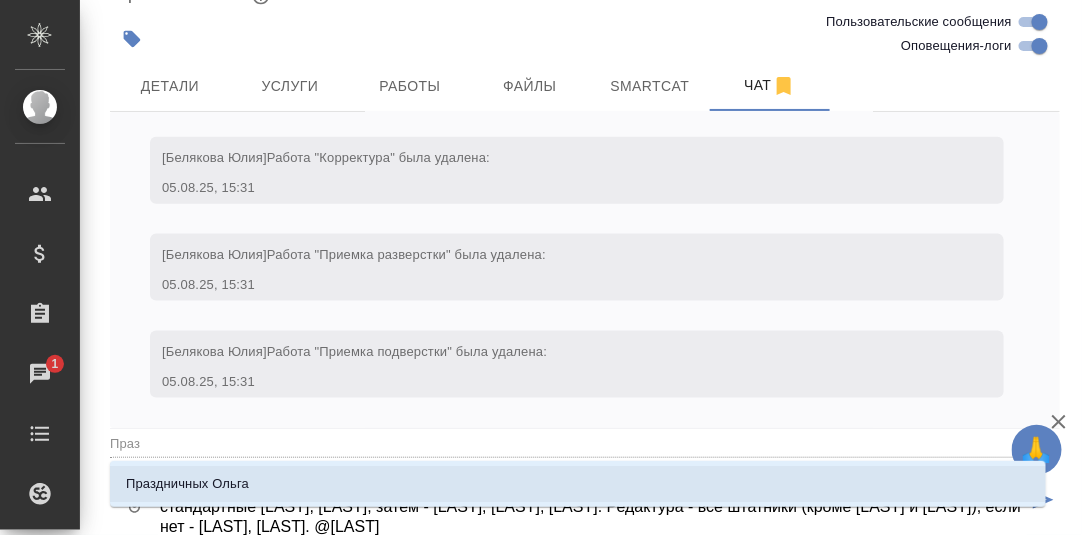 click on "Праздничных Ольга" at bounding box center (187, 484) 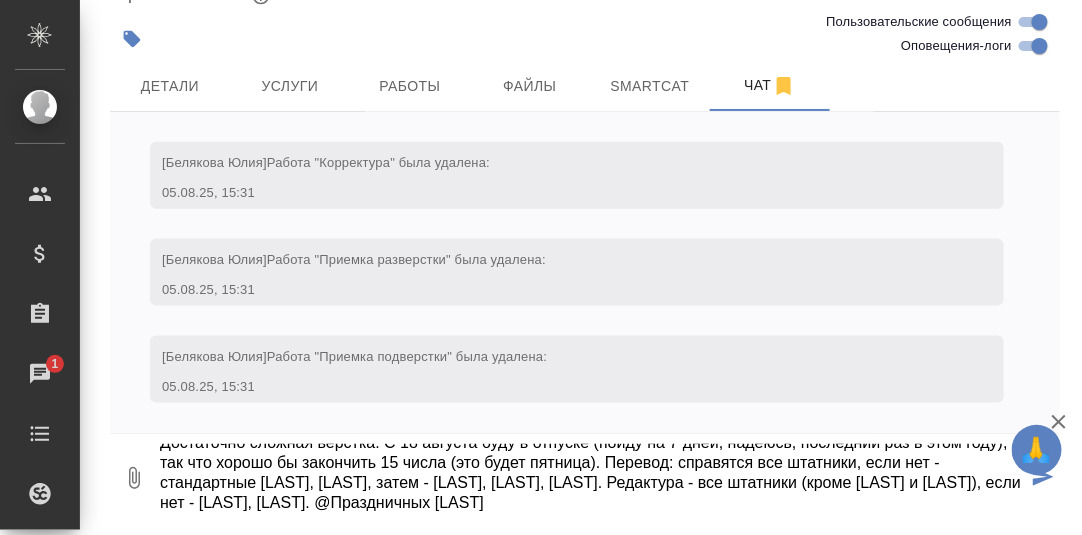 scroll, scrollTop: 132, scrollLeft: 0, axis: vertical 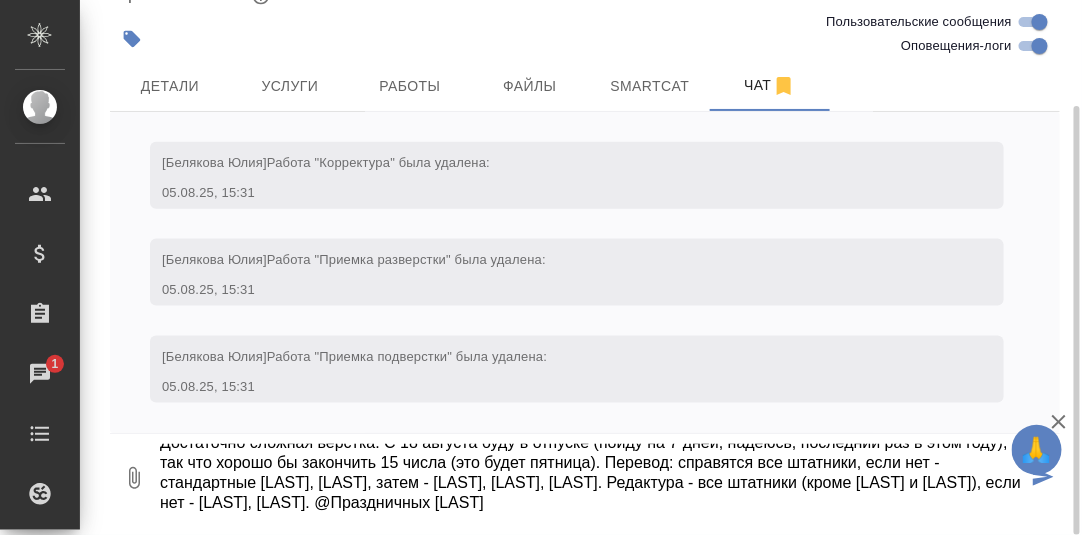 click on "Достаточно сложная верстка. С 18 августа буду в отпуске (пойду на 7 дней, надеюсь, последний раз в этом году), так что хорошо бы закончить 15 числа (это будет пятница). Перевод: справятся все штатники, если нет - стандартные Соснин, Арутюнов, затем - Троицкий, Быргин, Макаров. Редактура - все штатники (кроме Саши и Ани), если нет - Пирогов, Арутюнов. @Праздничных Ольга" at bounding box center [592, 478] 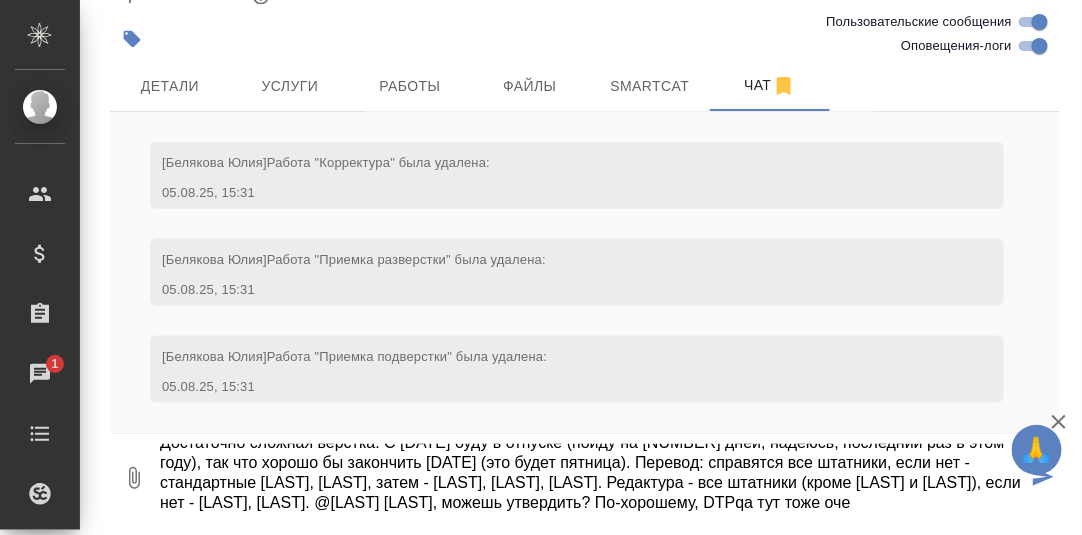 scroll, scrollTop: 53, scrollLeft: 0, axis: vertical 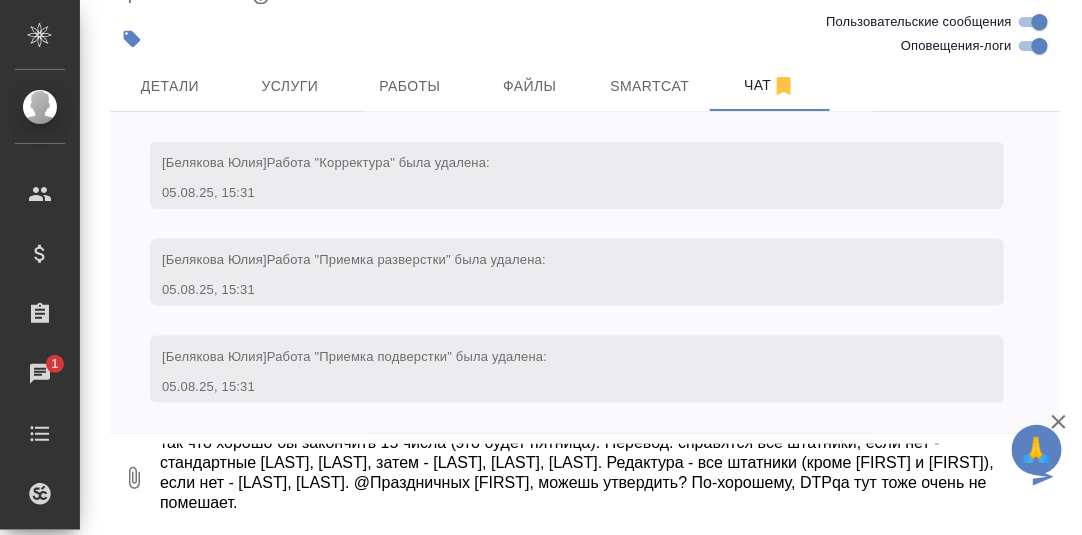 type on "Достаточно сложная верстка. С 18 августа буду в отпуске (пойду на 7 дней, надеюсь, последний раз в этом году), так что хорошо бы закончить 15 числа (это будет пятница). Перевод: справятся все штатники, если нет - стандартные Соснин, Арутюнов, затем - Троицкий, Быргин, Макаров. Редактура - все штатники (кроме Саши и Ани), если нет - Пирогов, Арутюнов. @Праздничных Ольга, можешь утвердить? По-хорошему, DTPqa тут тоже очень не помешает." 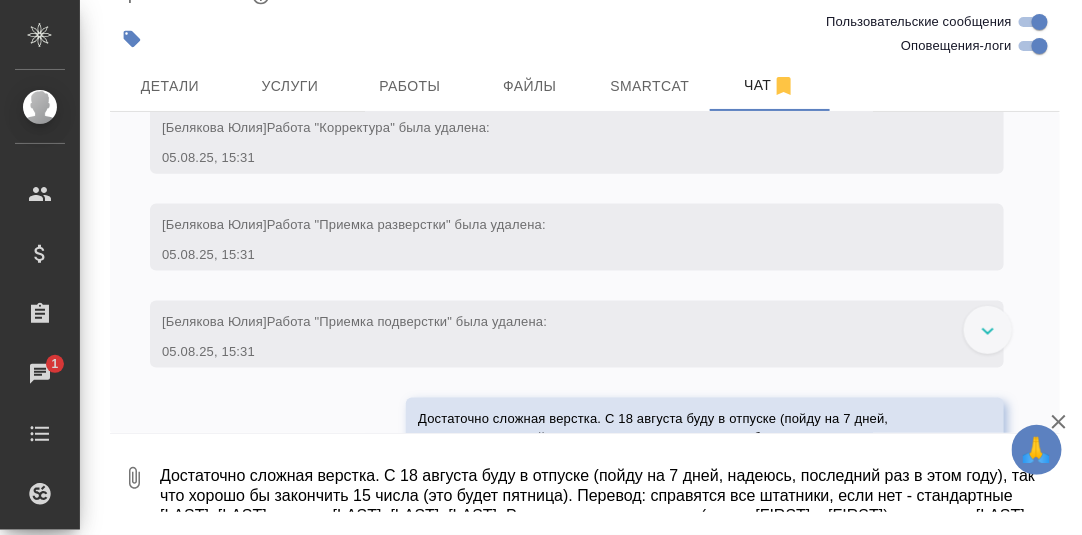 scroll, scrollTop: 6722, scrollLeft: 0, axis: vertical 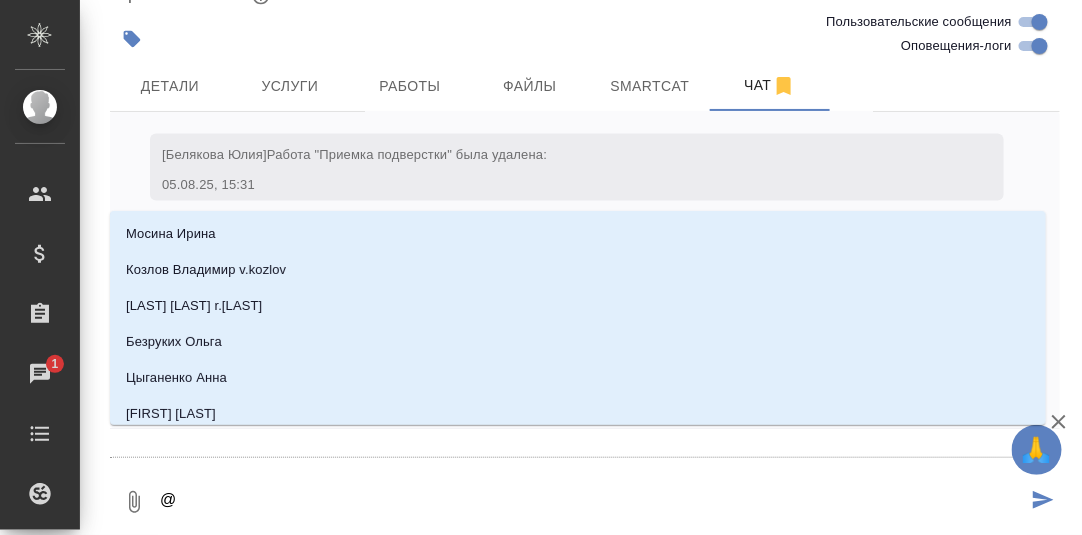 type on "@Б" 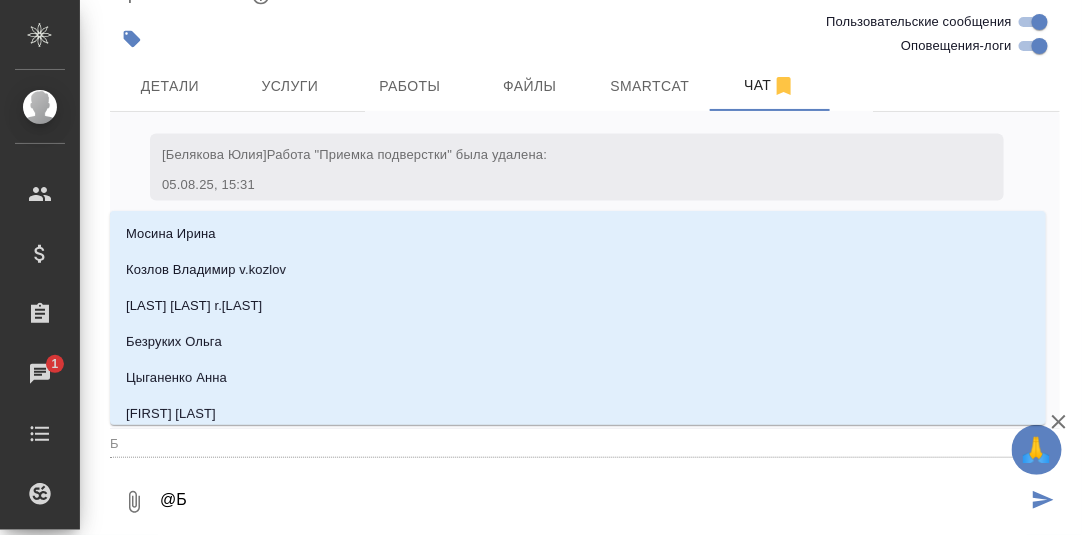 type on "@Бе" 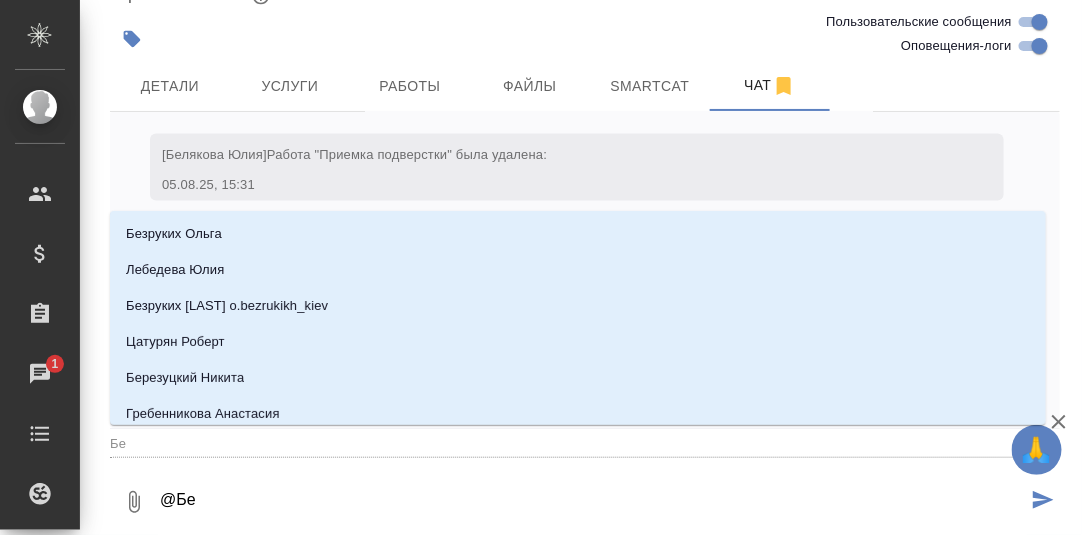 type on "@Бел" 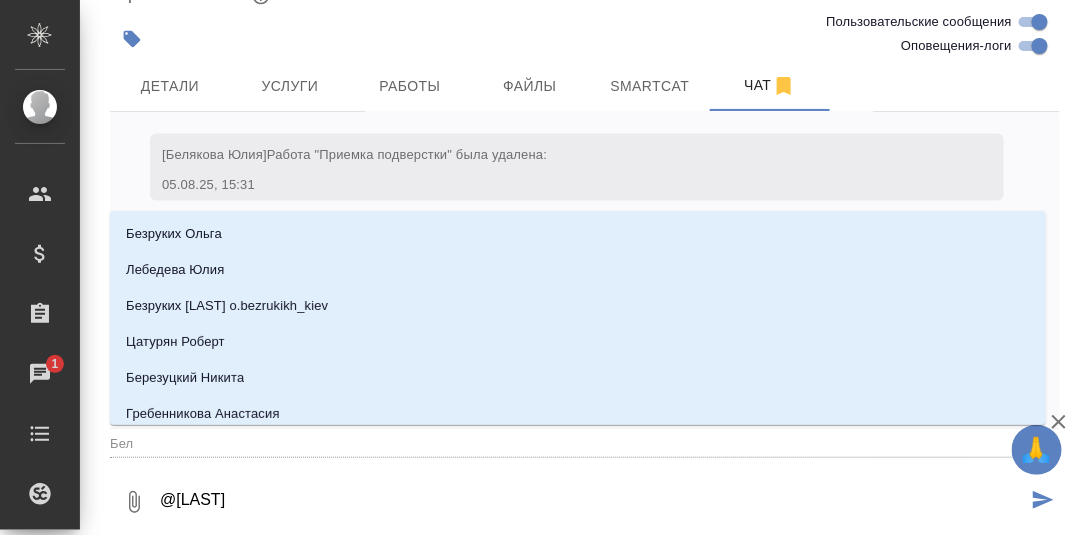 type on "@Беля" 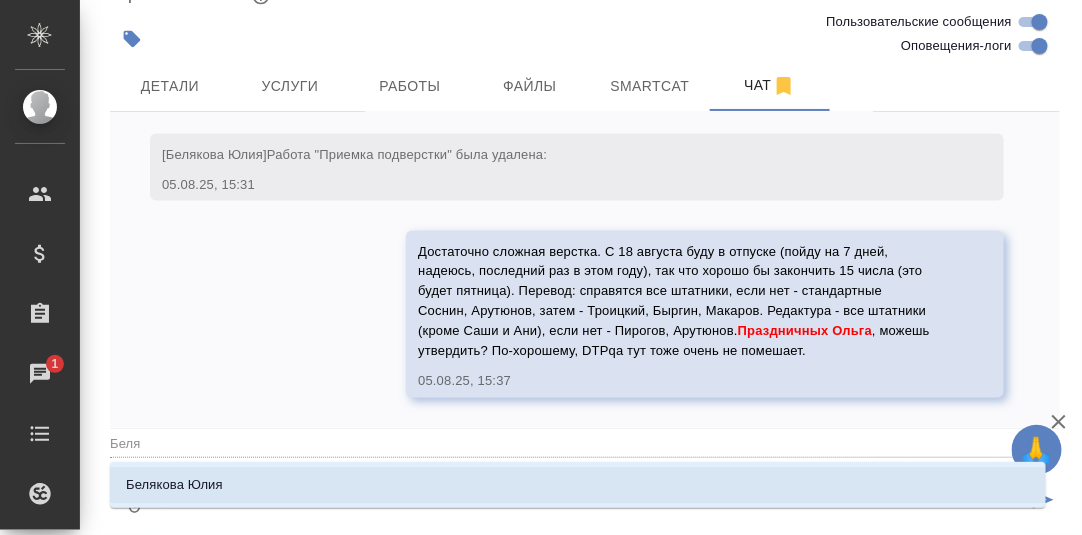 click on "Белякова Юлия" at bounding box center (578, 485) 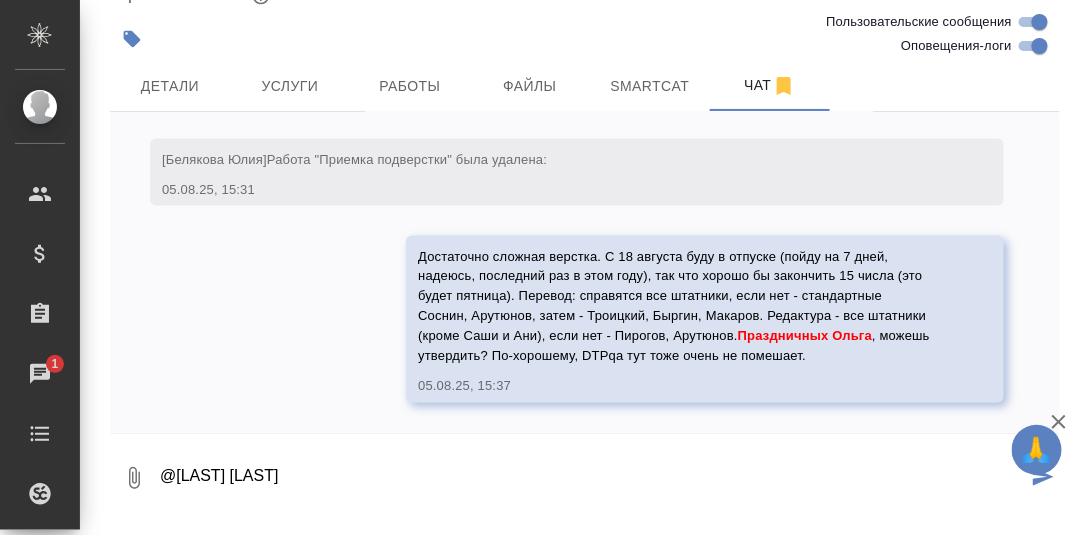 type on "@Белякова Юлия" 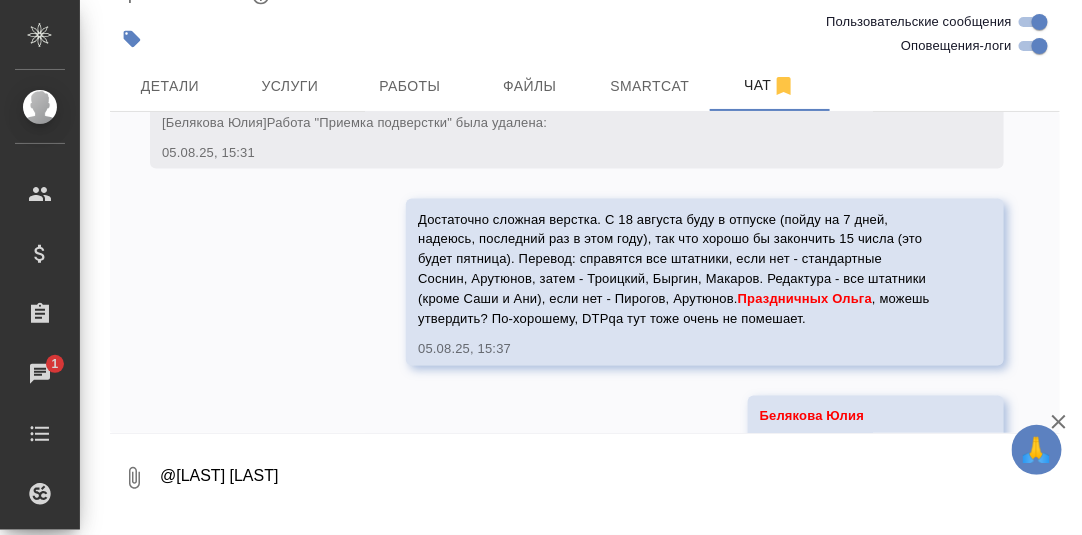 scroll, scrollTop: 6819, scrollLeft: 0, axis: vertical 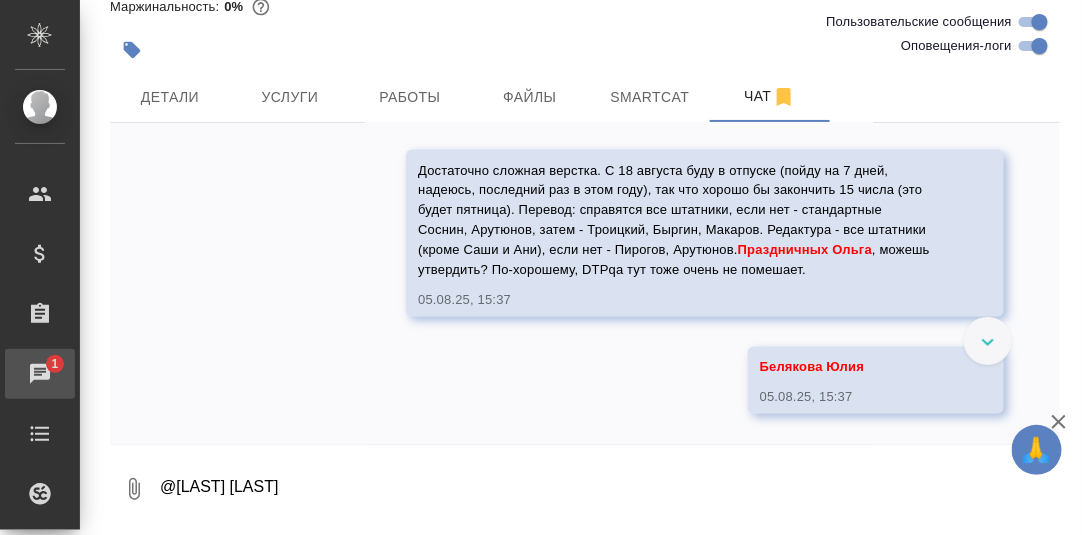 click on "Чаты" at bounding box center [15, 374] 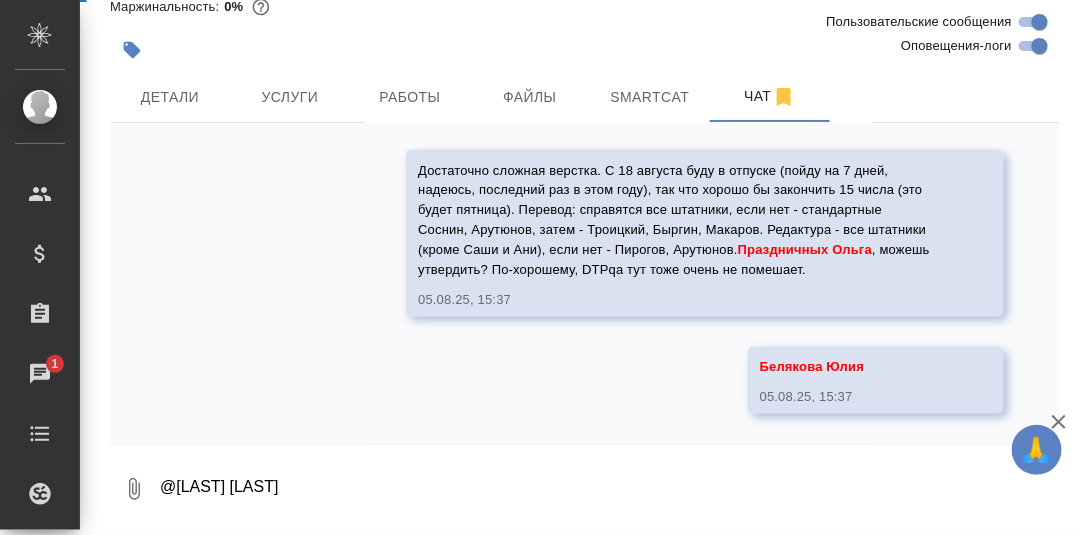 scroll, scrollTop: 6819, scrollLeft: 0, axis: vertical 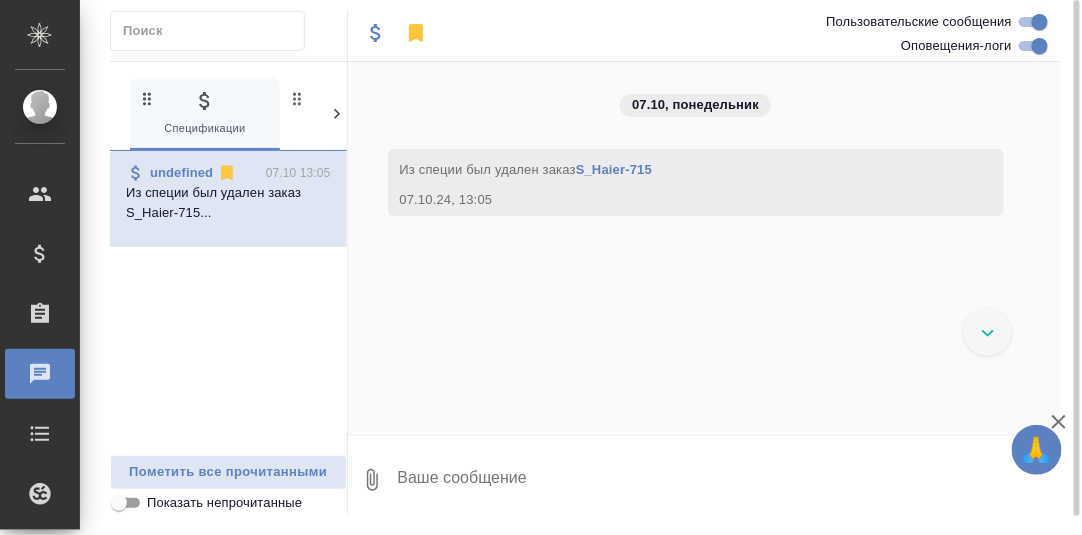 click 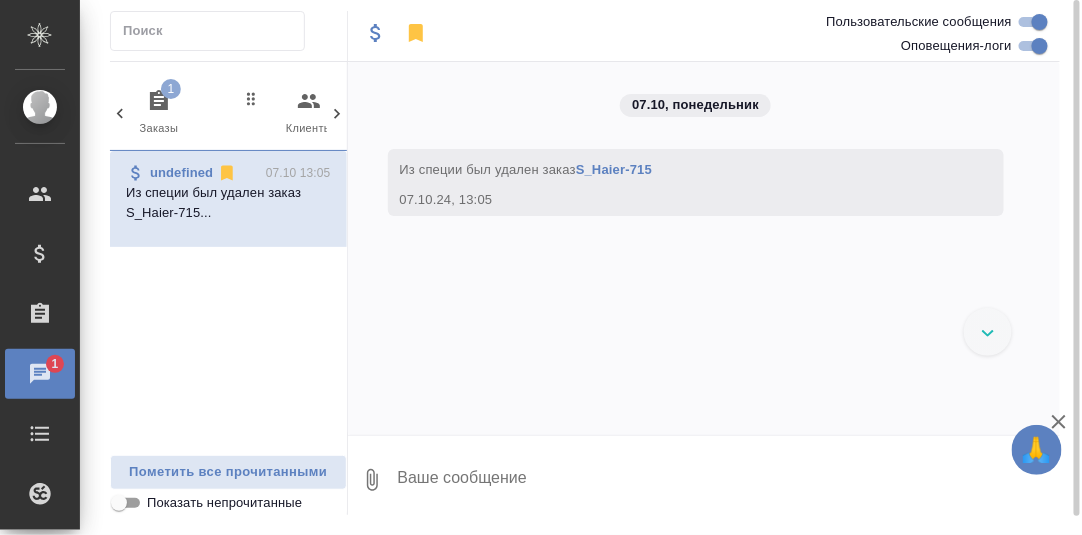 click 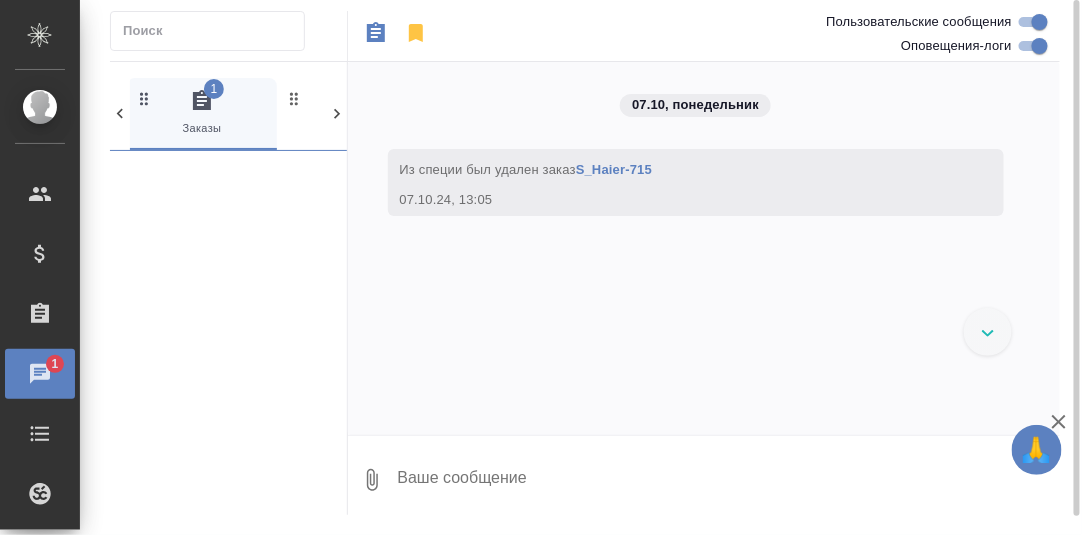 scroll, scrollTop: 0, scrollLeft: 149, axis: horizontal 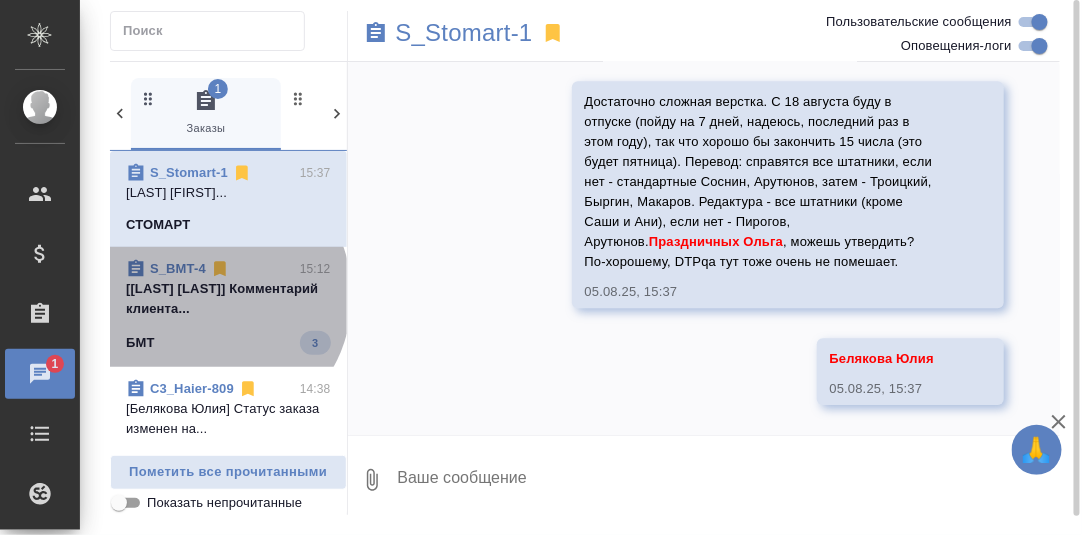 click on "[Никифорова Валерия] Комментарий клиента..." at bounding box center (228, 299) 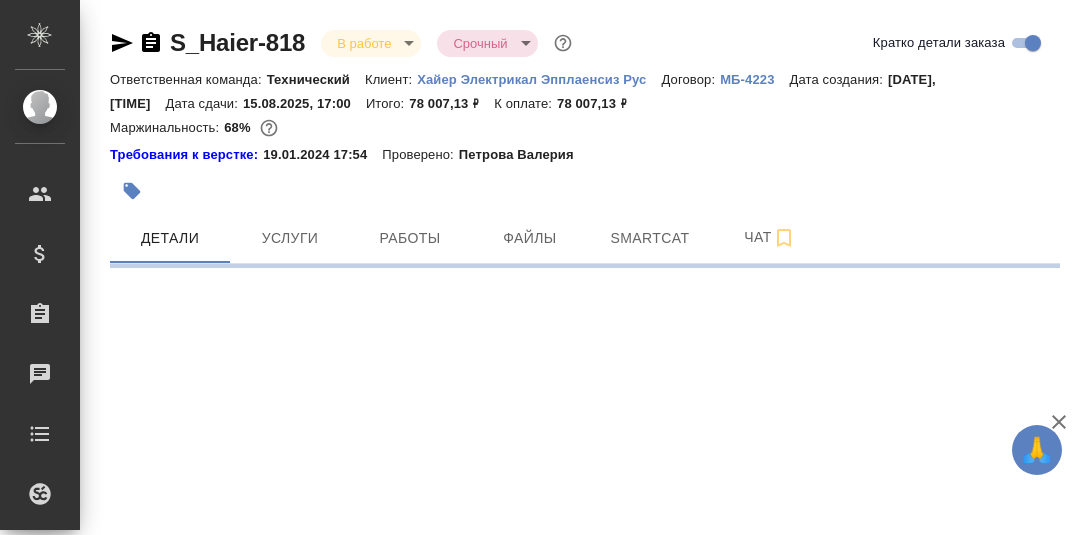 scroll, scrollTop: 0, scrollLeft: 0, axis: both 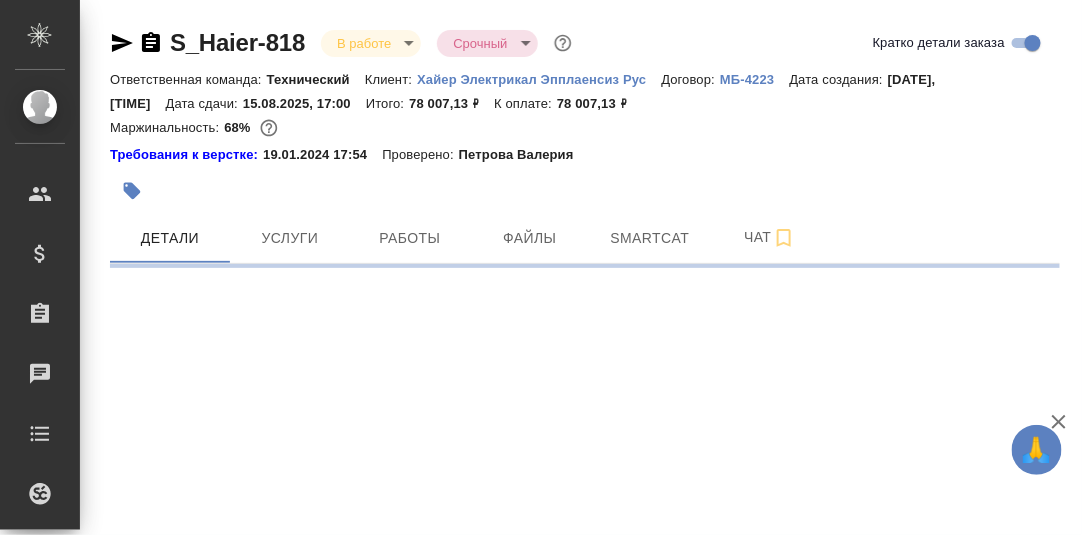 select on "RU" 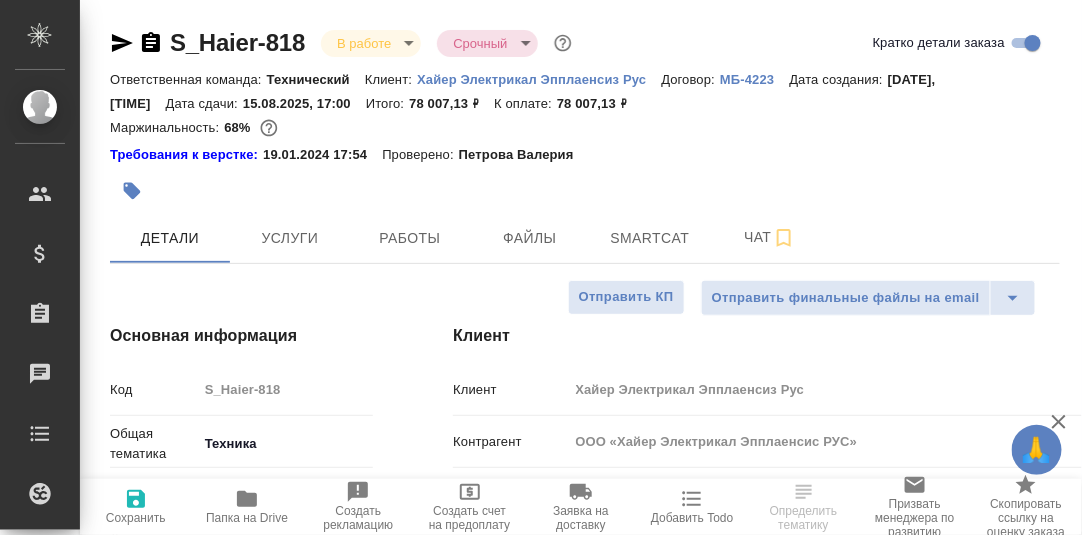 type on "x" 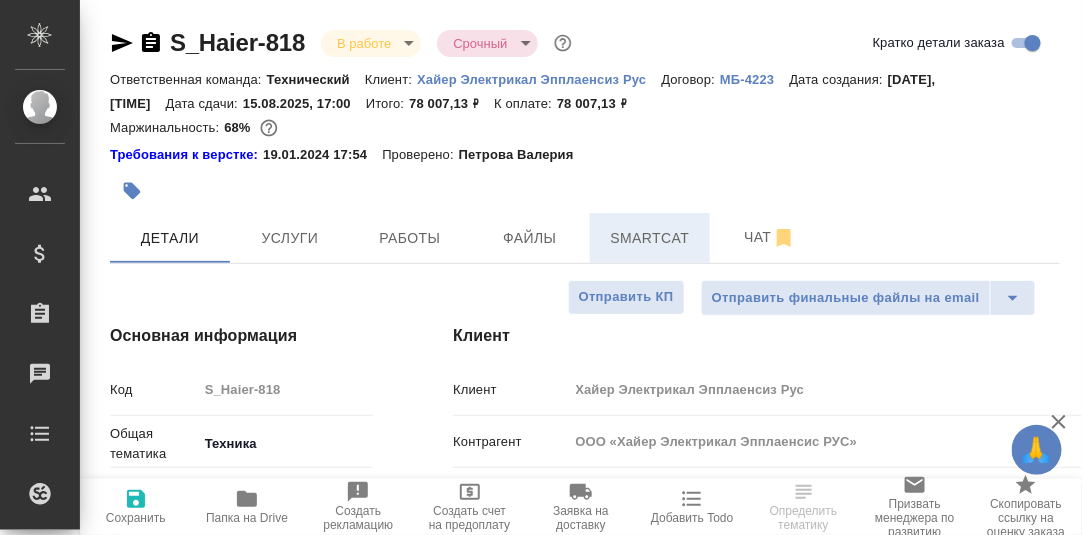 click on "Smartcat" at bounding box center (650, 238) 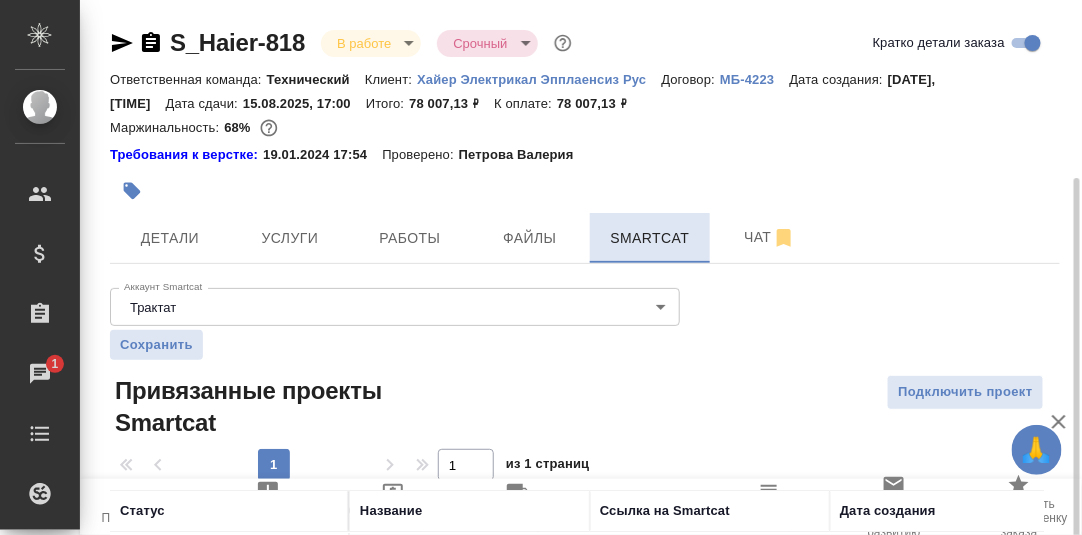 scroll, scrollTop: 133, scrollLeft: 0, axis: vertical 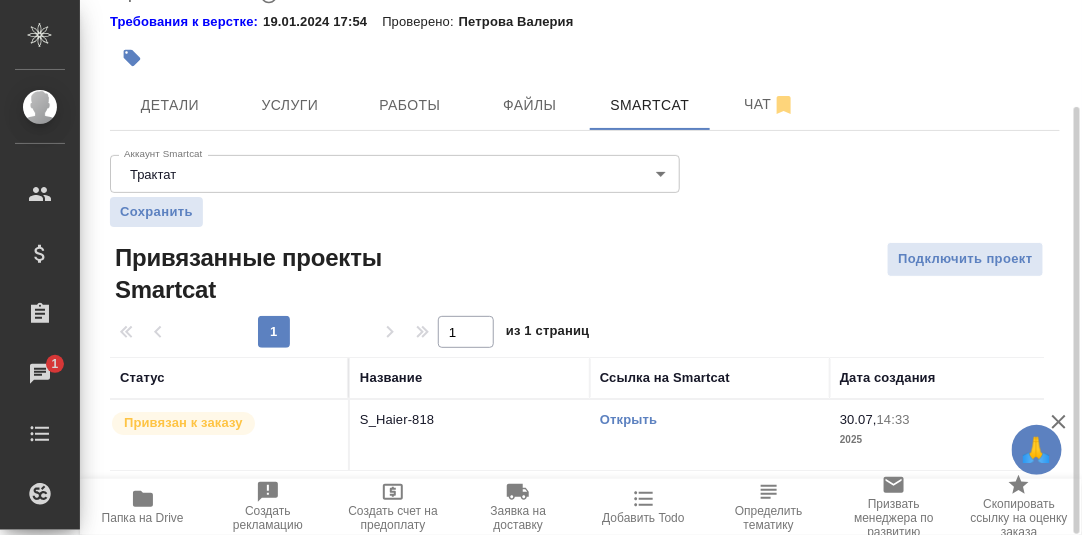 click on "Открыть" at bounding box center (628, 419) 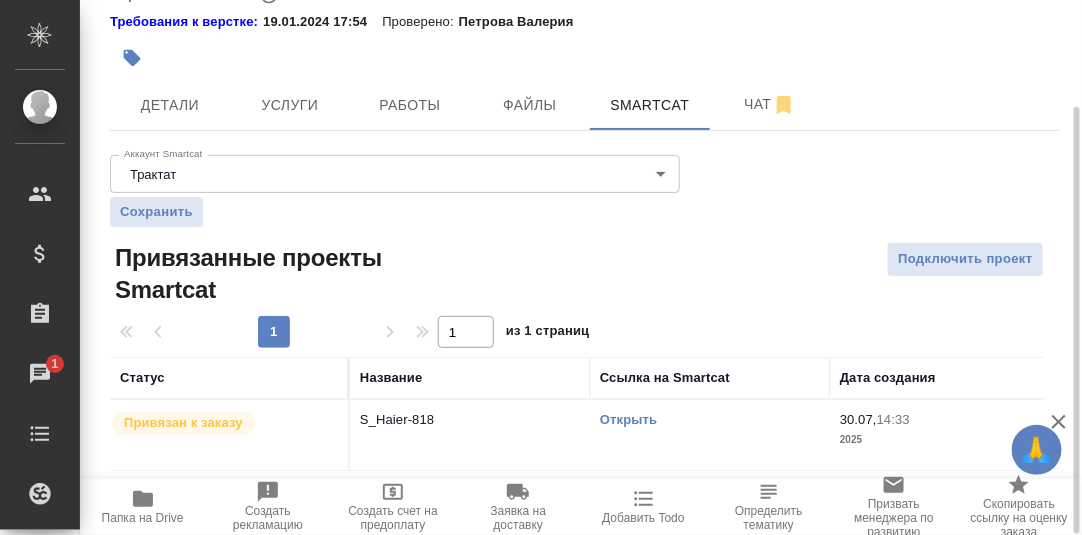 scroll, scrollTop: 0, scrollLeft: 0, axis: both 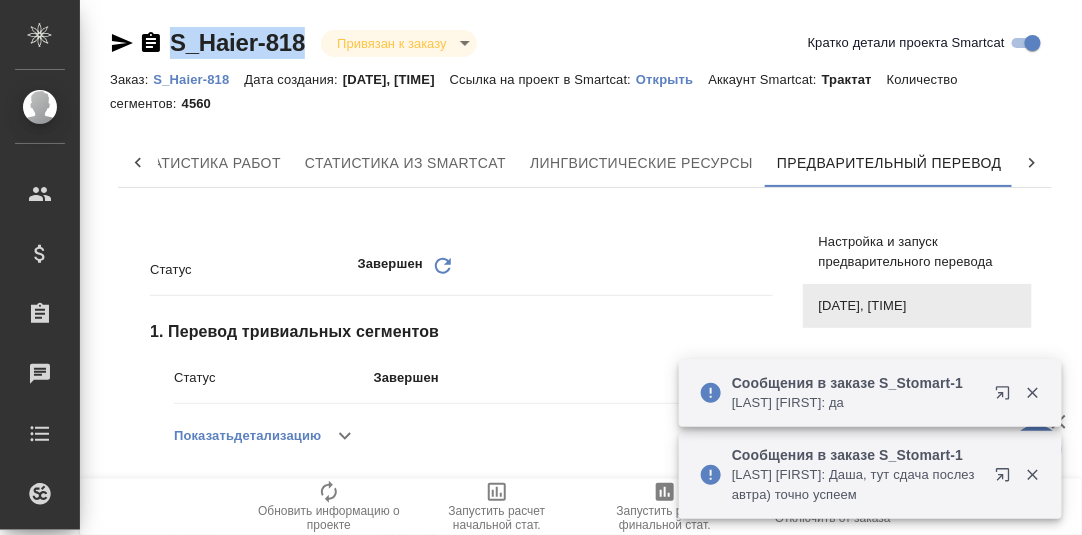 drag, startPoint x: 313, startPoint y: 39, endPoint x: 167, endPoint y: 37, distance: 146.0137 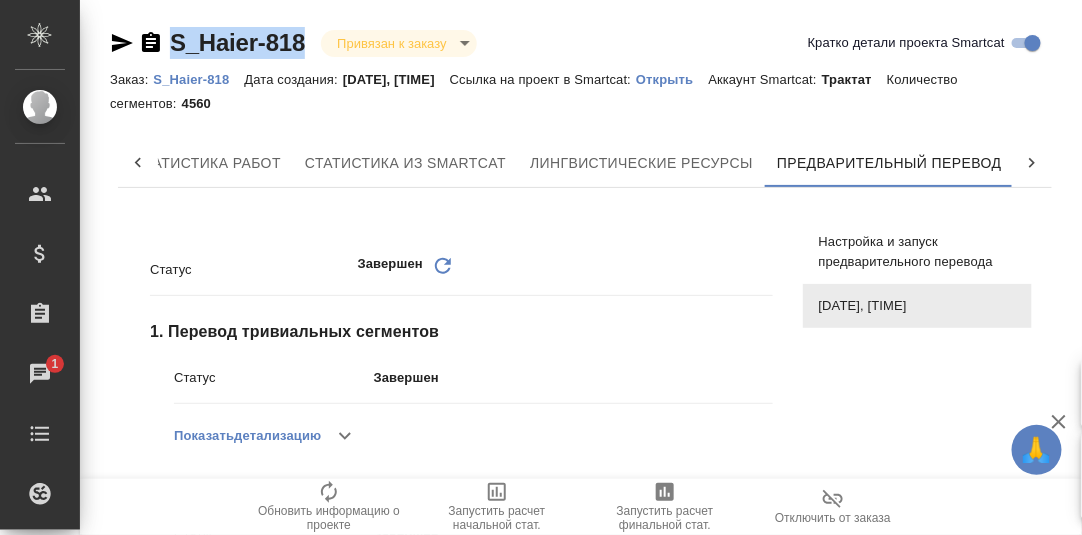 copy on "S_Haier-818" 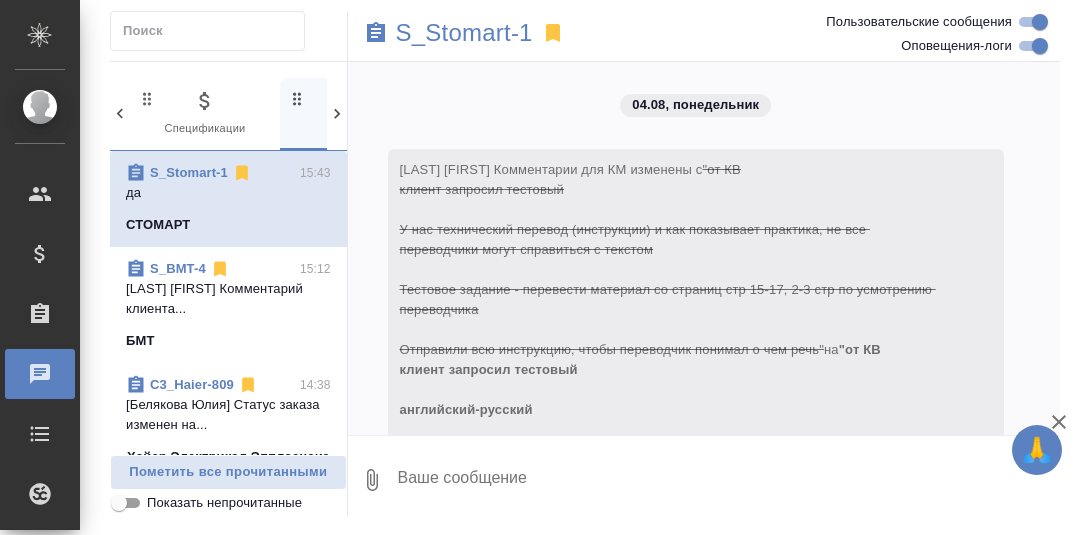 scroll, scrollTop: 0, scrollLeft: 0, axis: both 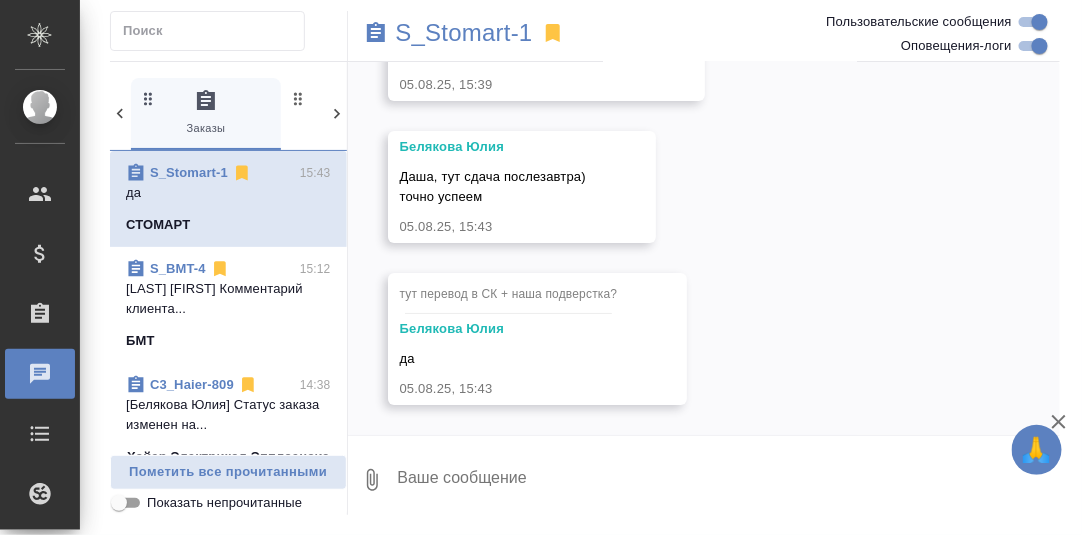 click at bounding box center (728, 480) 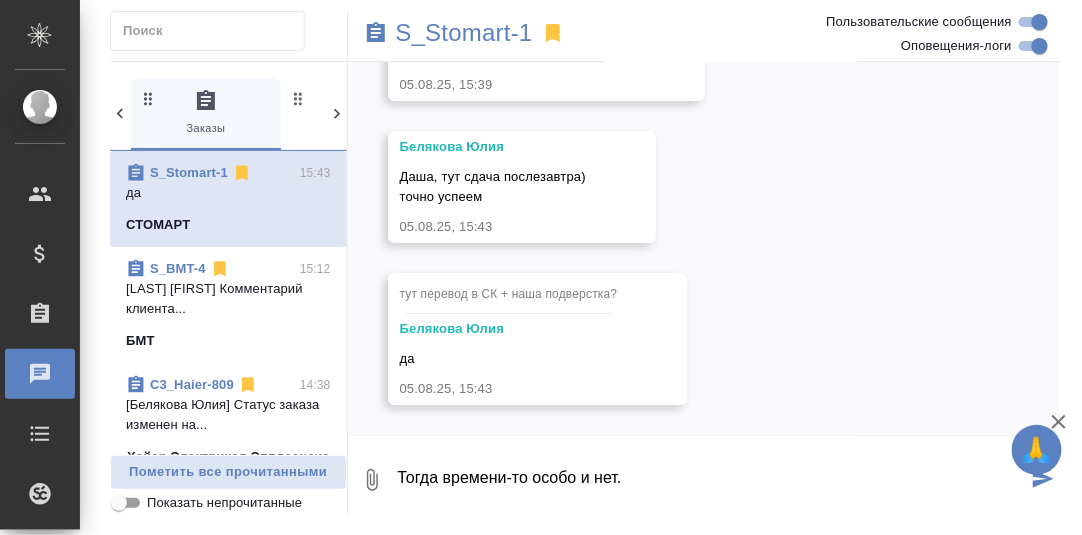 type on "Тогда времени-то особо и нет." 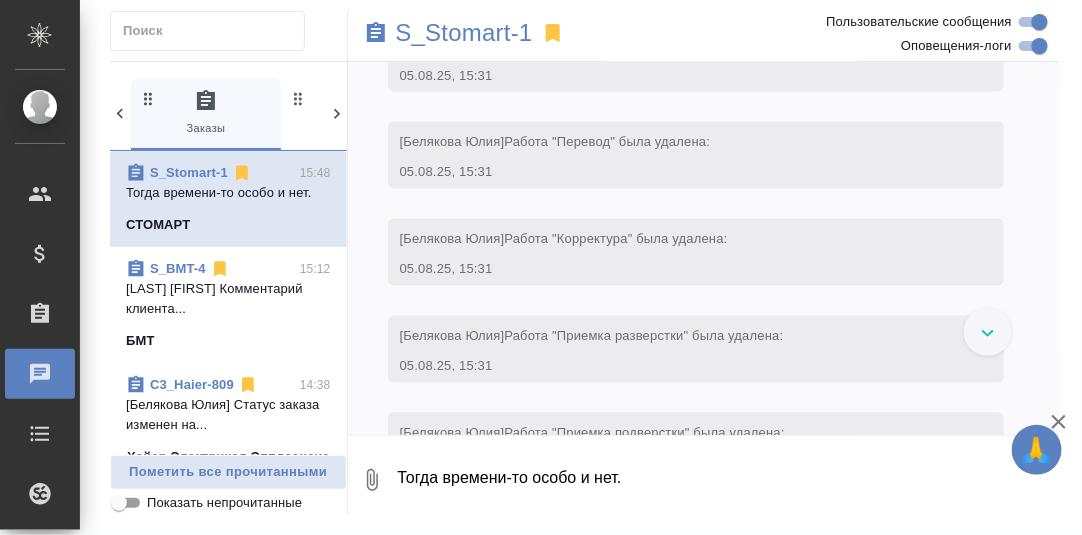 scroll, scrollTop: 6819, scrollLeft: 0, axis: vertical 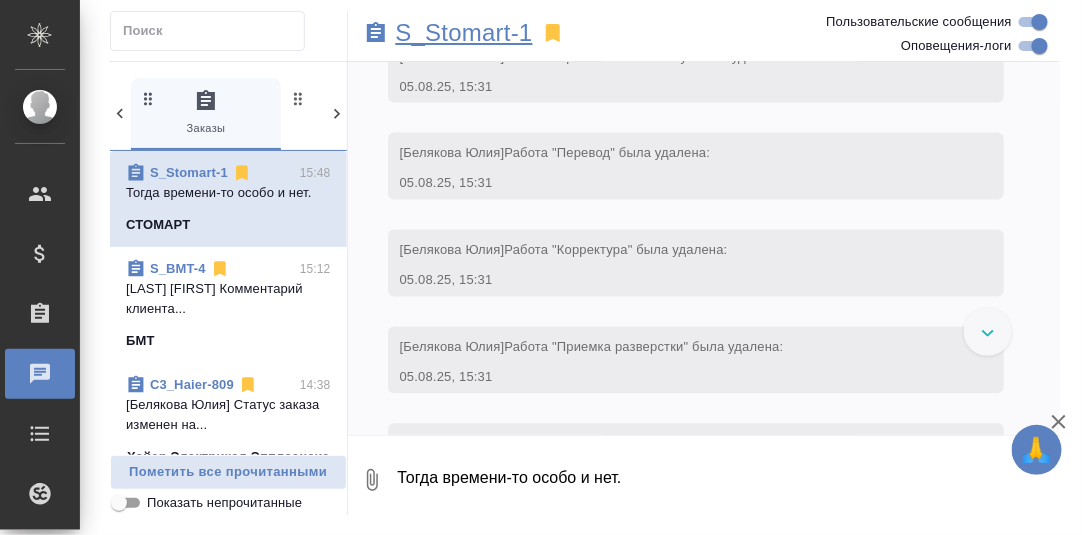 click on "S_Stomart-1" at bounding box center [464, 33] 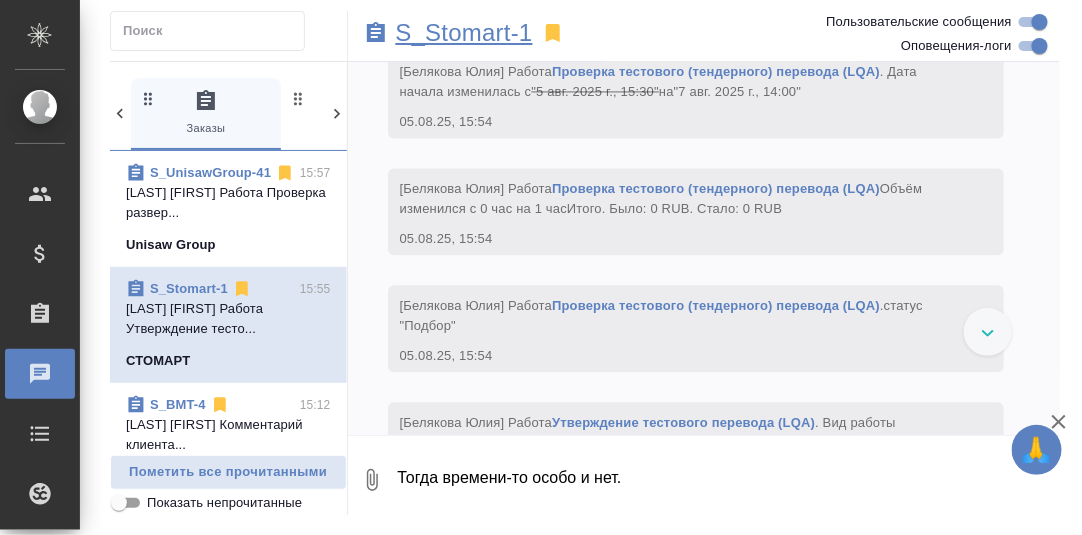 scroll, scrollTop: 11113, scrollLeft: 0, axis: vertical 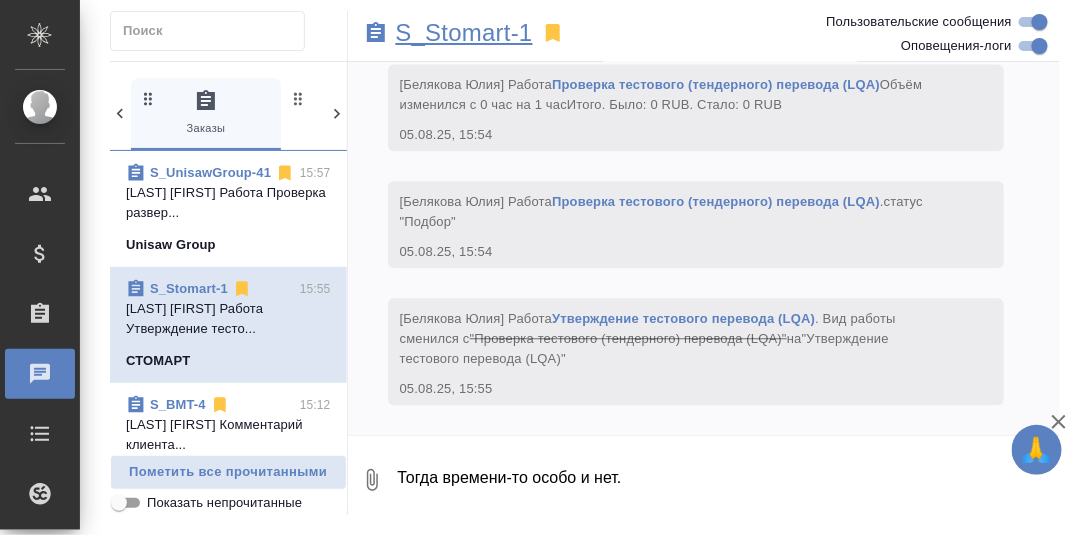 click on "S_Stomart-1" at bounding box center (464, 33) 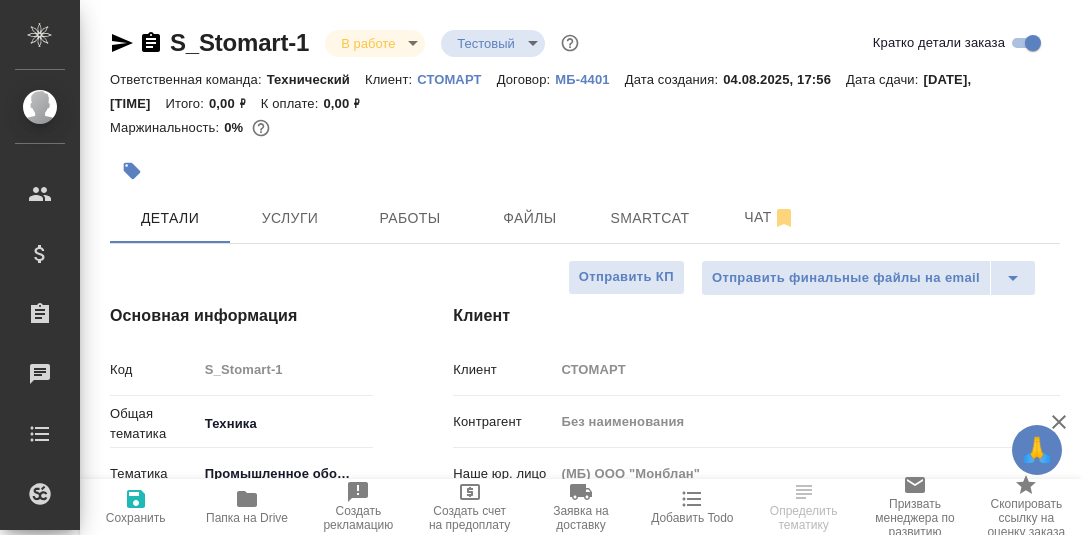 select on "RU" 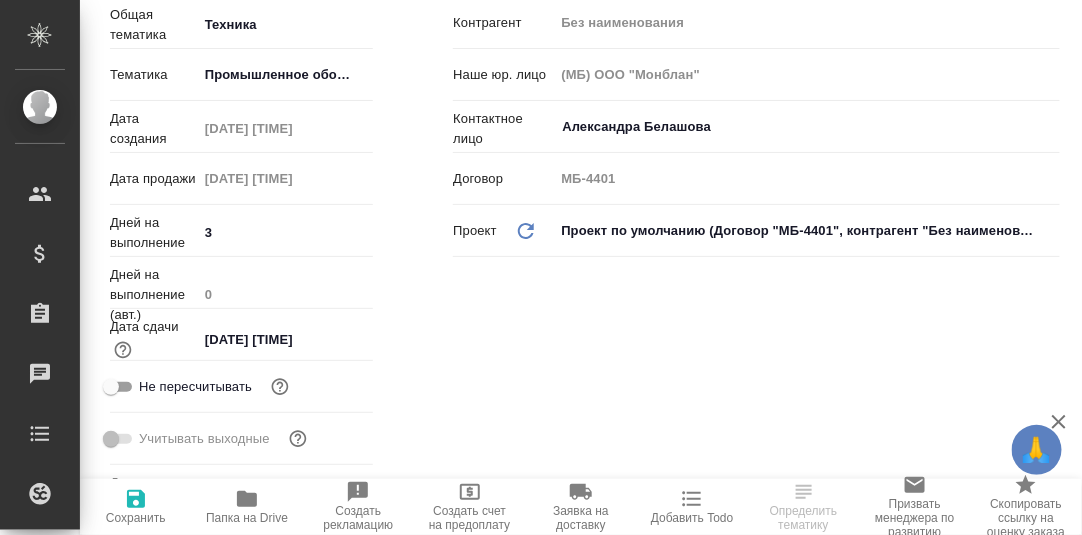 scroll, scrollTop: 0, scrollLeft: 0, axis: both 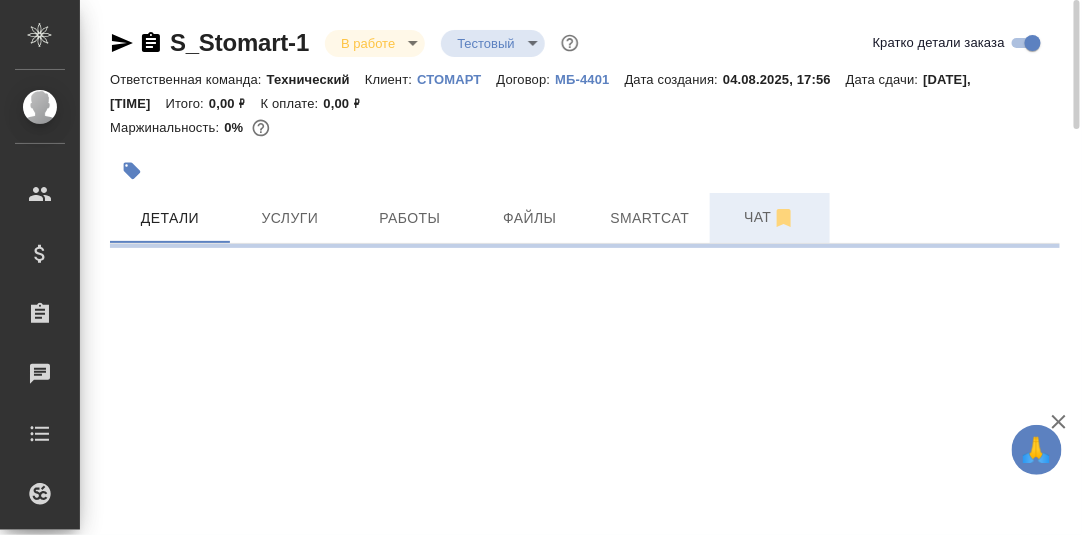 select on "RU" 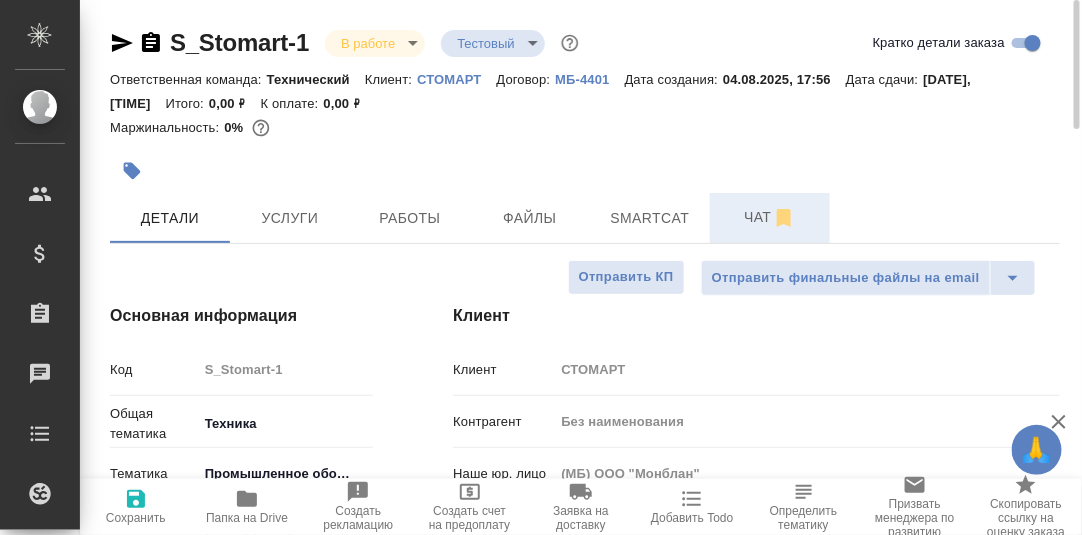 type on "x" 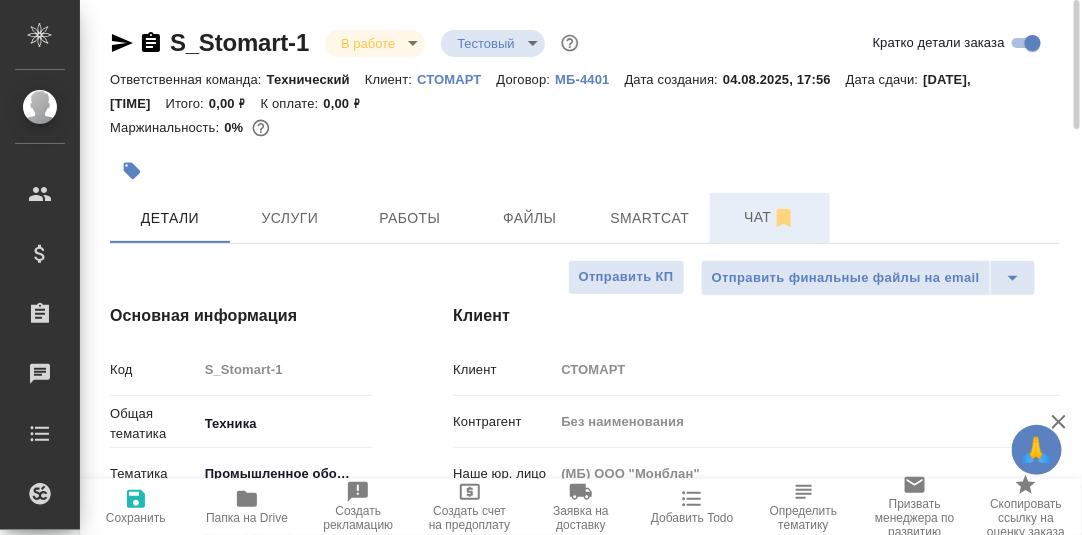 type on "x" 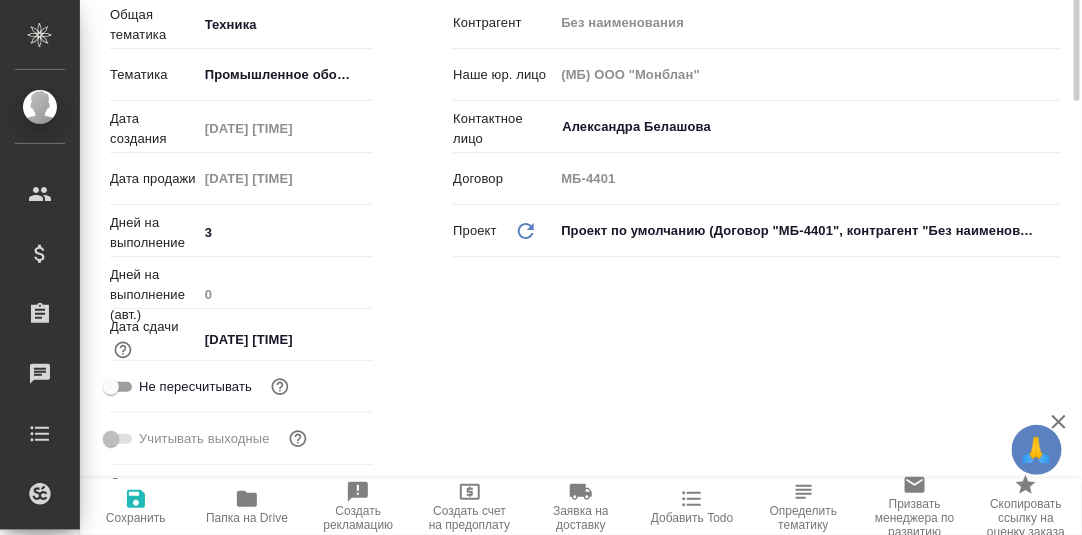 scroll, scrollTop: 0, scrollLeft: 0, axis: both 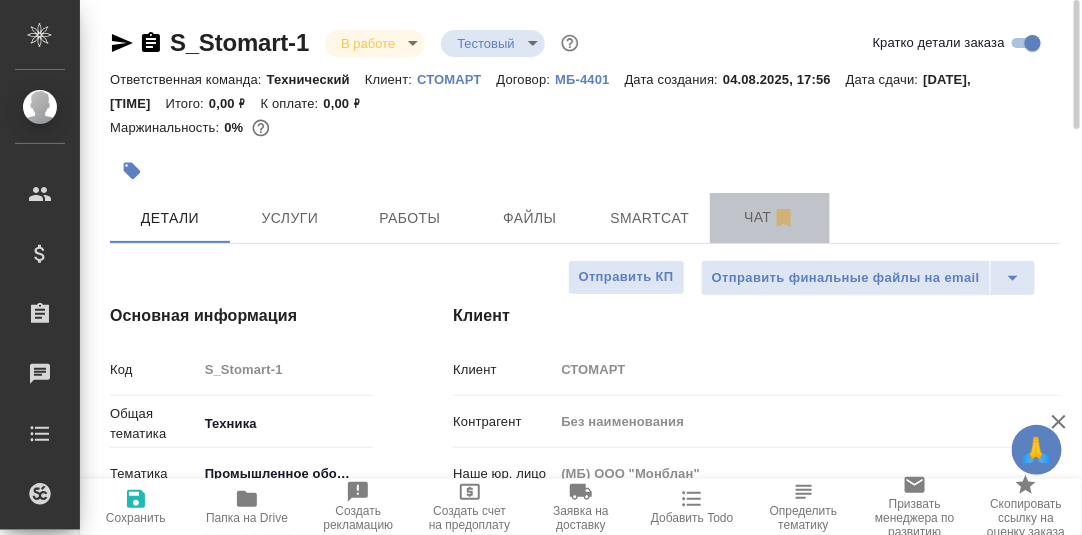 click on "Чат" at bounding box center (770, 217) 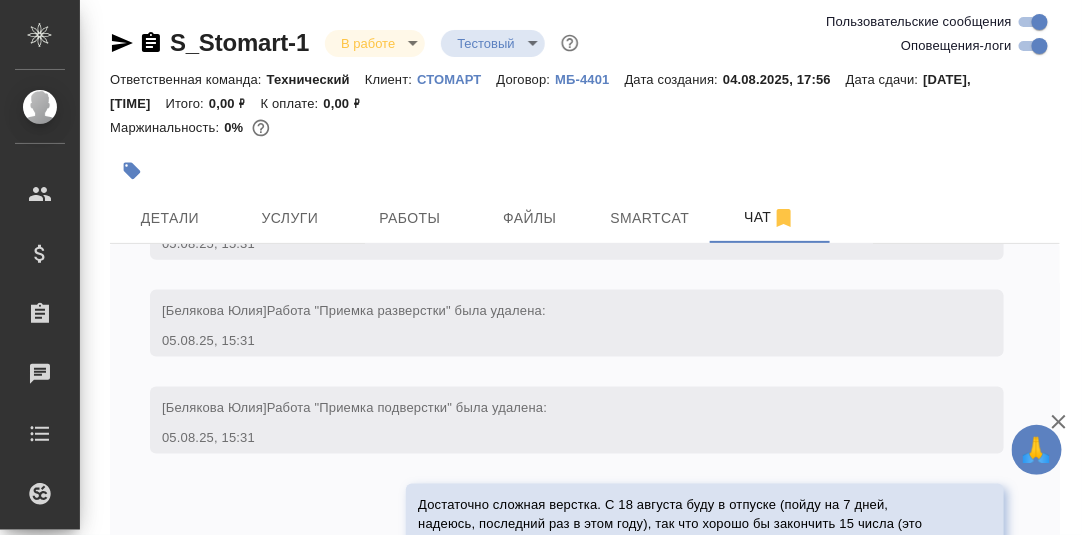 scroll, scrollTop: 7342, scrollLeft: 0, axis: vertical 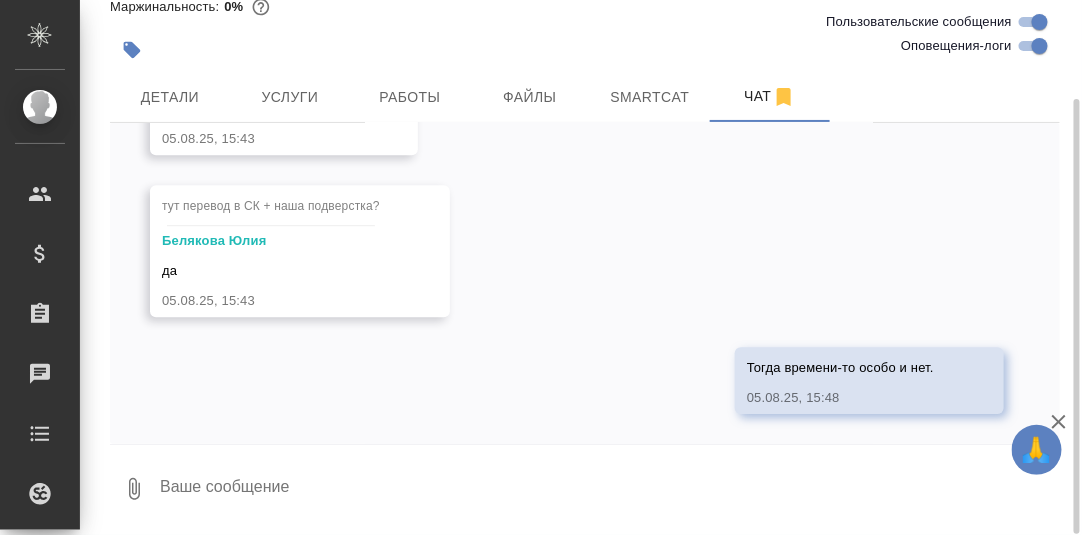 click at bounding box center (609, 489) 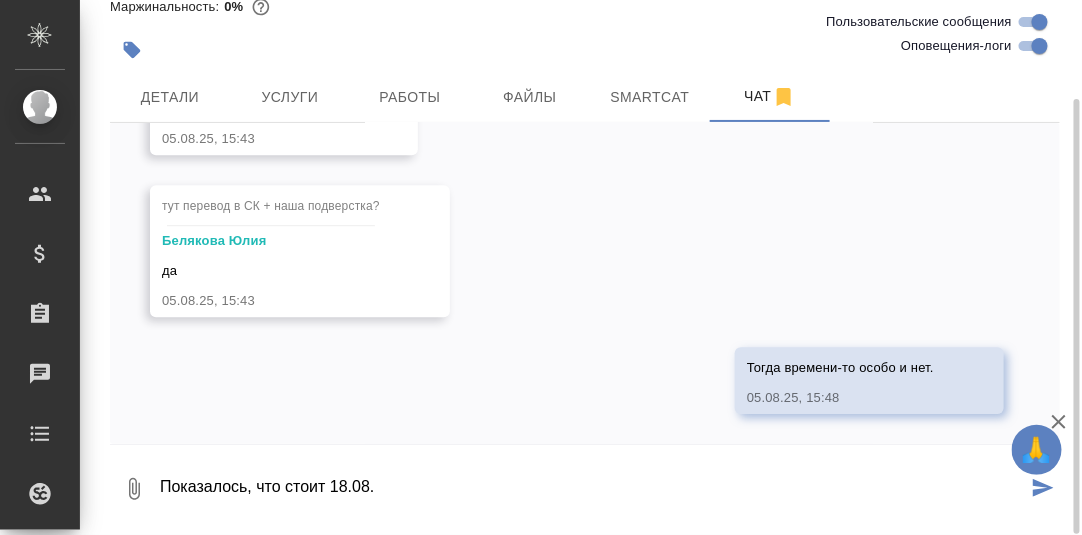 type on "Показалось, что стоит 18.08." 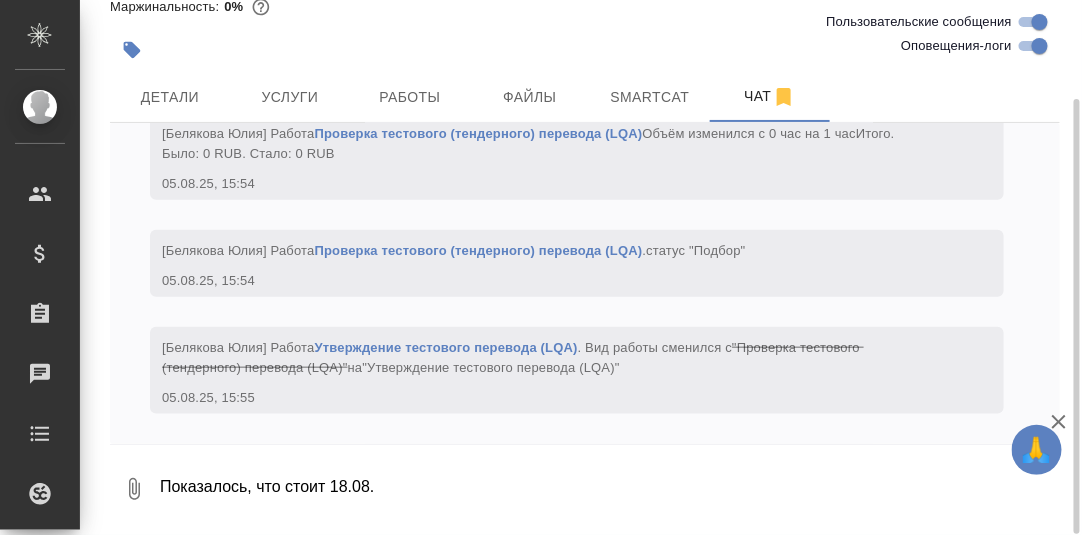 scroll, scrollTop: 10316, scrollLeft: 0, axis: vertical 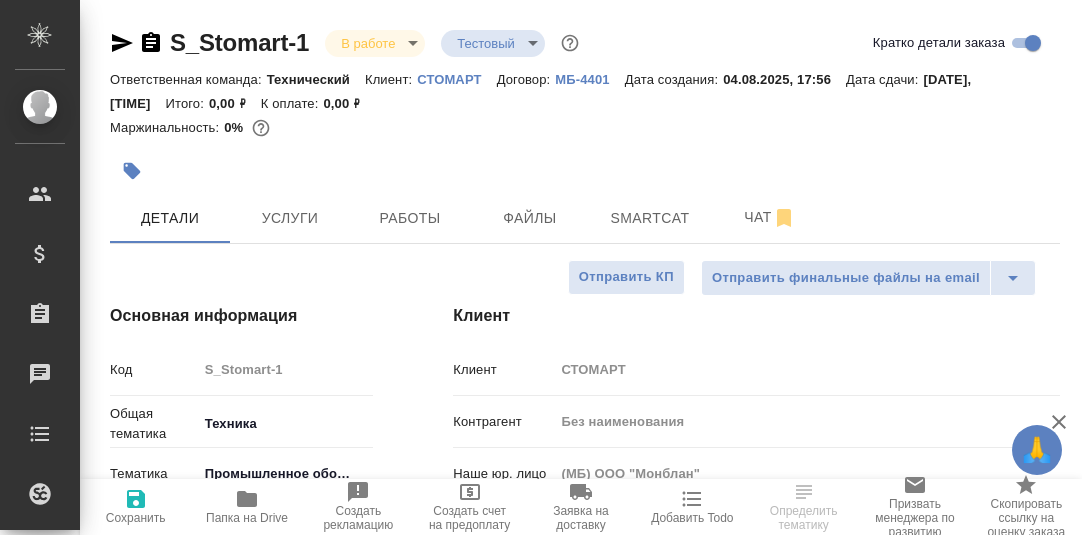 select on "RU" 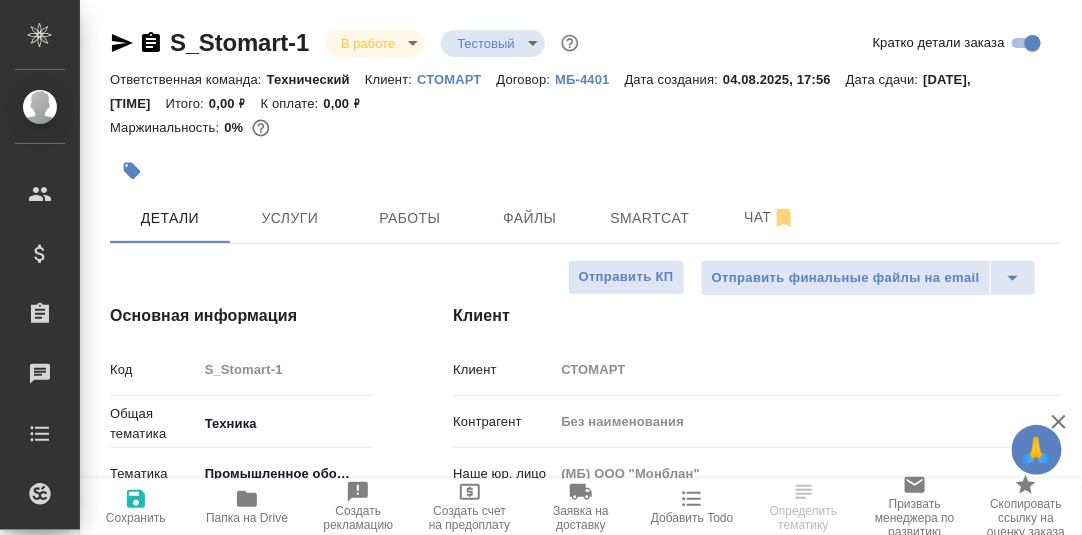 scroll, scrollTop: 99, scrollLeft: 0, axis: vertical 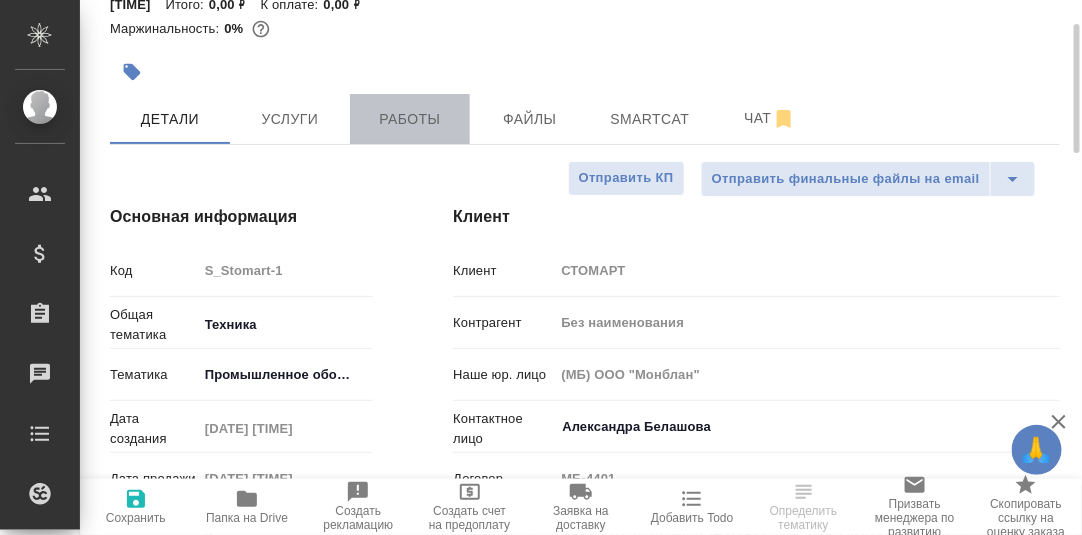 click on "Работы" at bounding box center (410, 119) 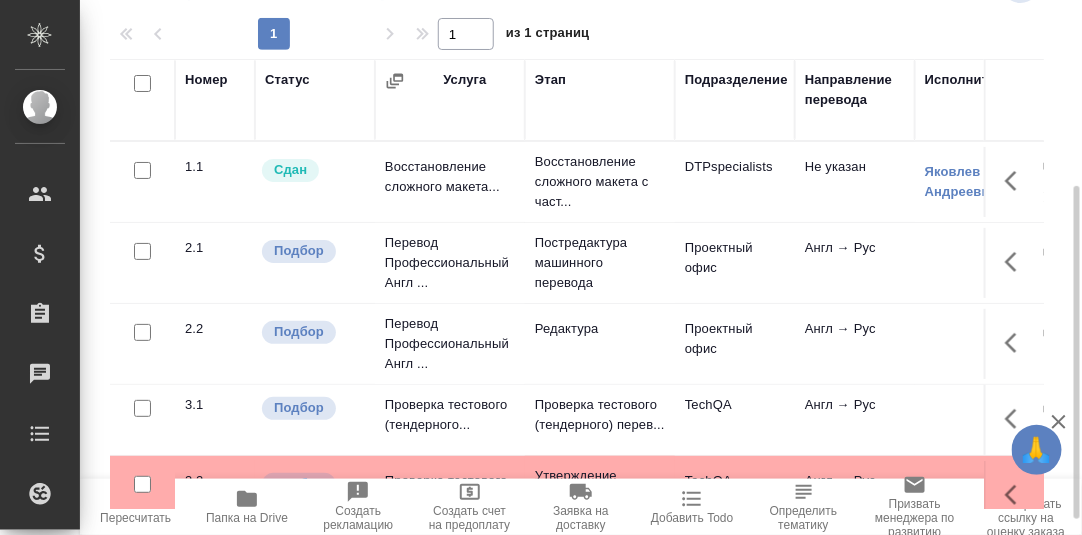 scroll, scrollTop: 324, scrollLeft: 0, axis: vertical 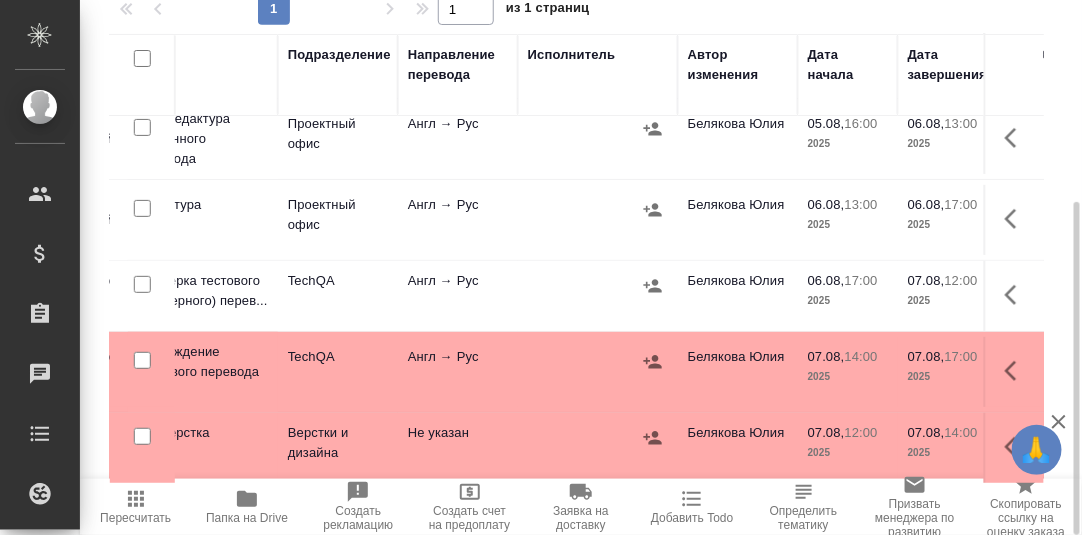 click 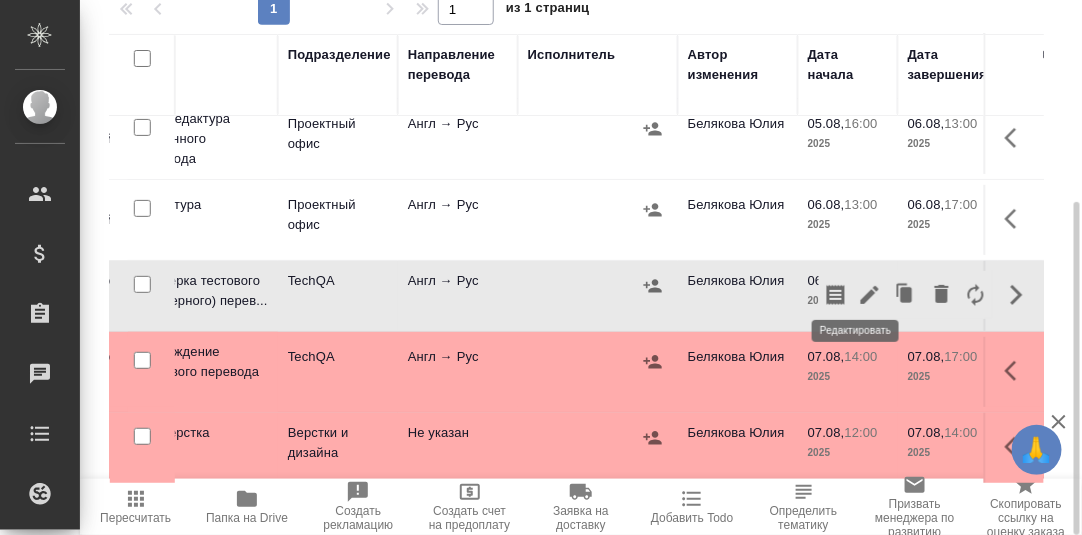click 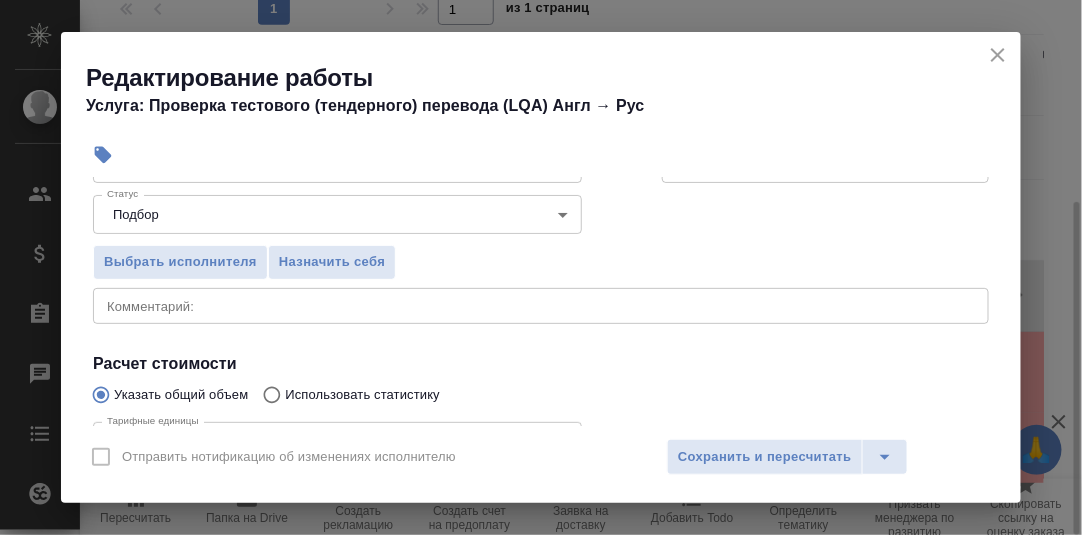 scroll, scrollTop: 300, scrollLeft: 0, axis: vertical 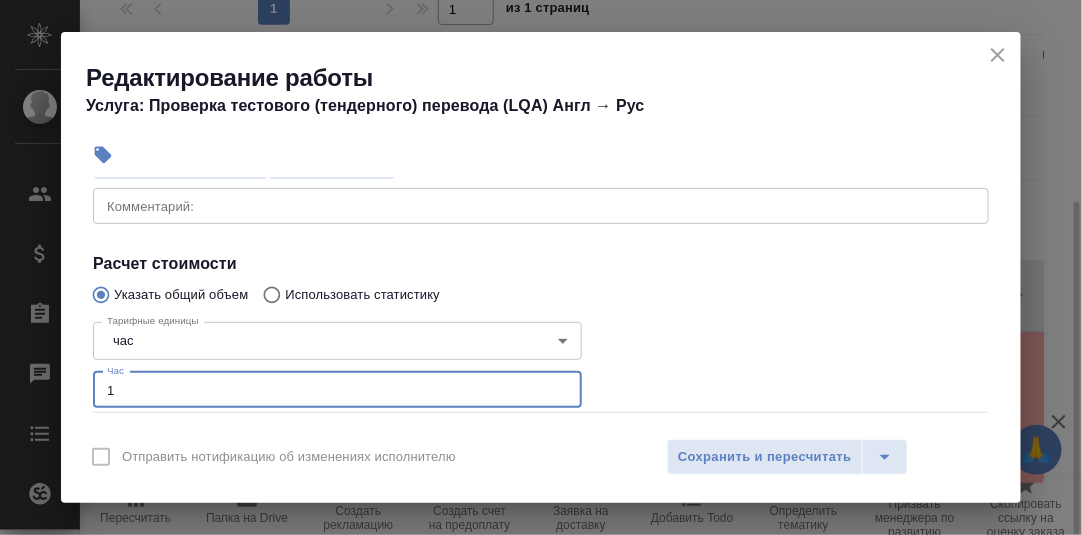 drag, startPoint x: 127, startPoint y: 396, endPoint x: 60, endPoint y: 386, distance: 67.74216 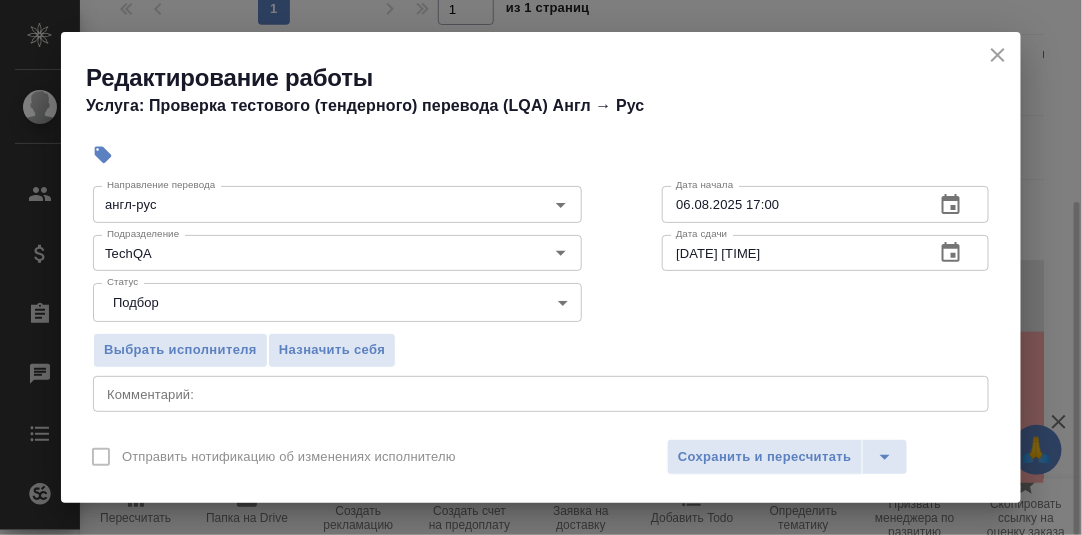 scroll, scrollTop: 99, scrollLeft: 0, axis: vertical 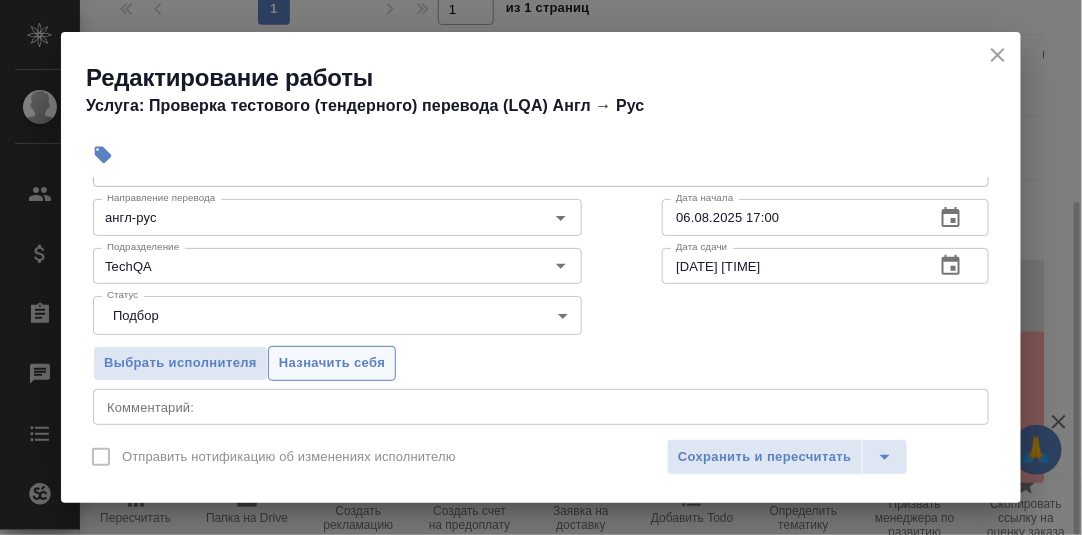 type on "2" 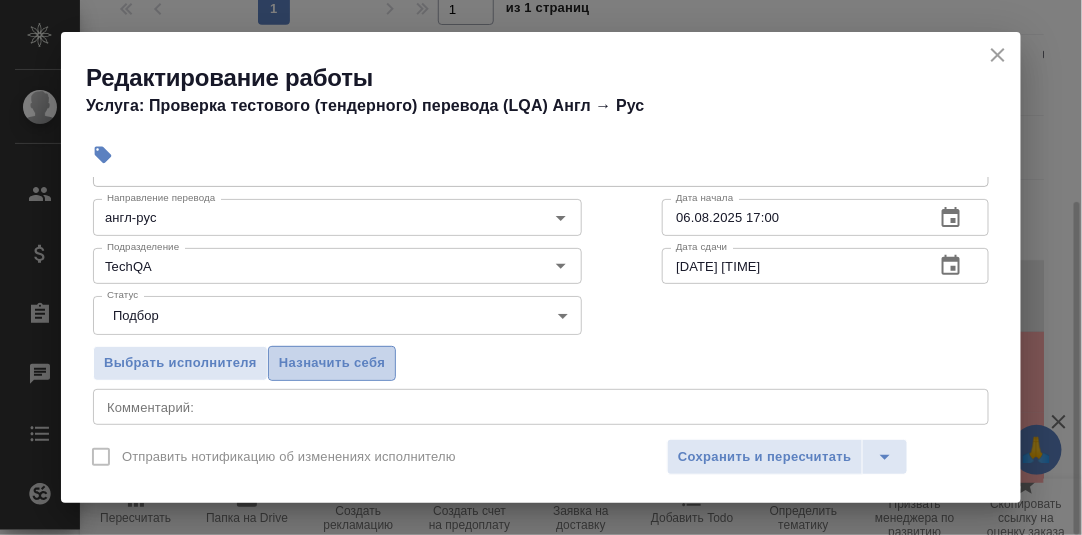 click on "Назначить себя" at bounding box center [332, 363] 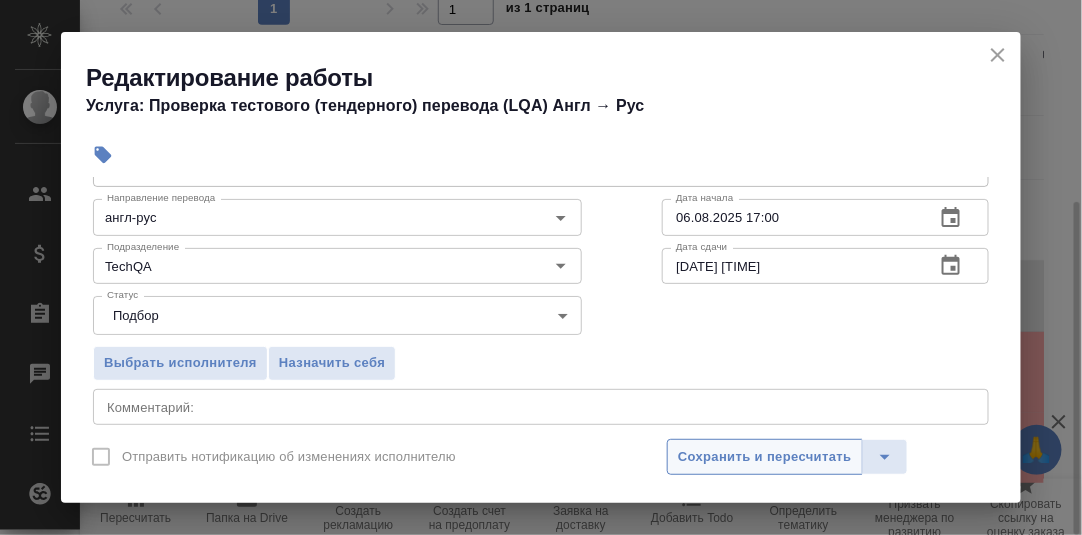 drag, startPoint x: 727, startPoint y: 453, endPoint x: 784, endPoint y: 428, distance: 62.241467 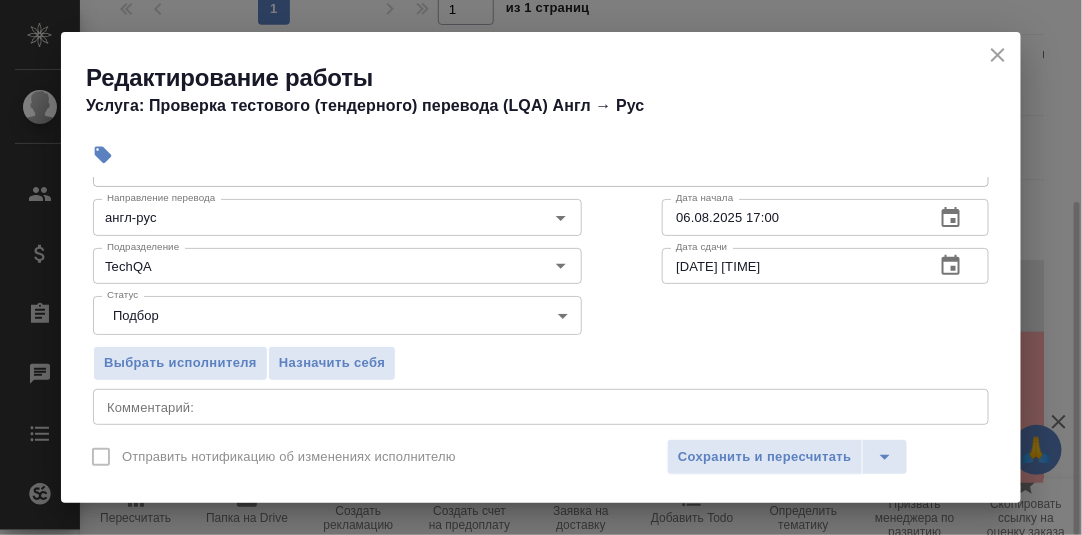 click on "Сохранить и пересчитать" at bounding box center (765, 457) 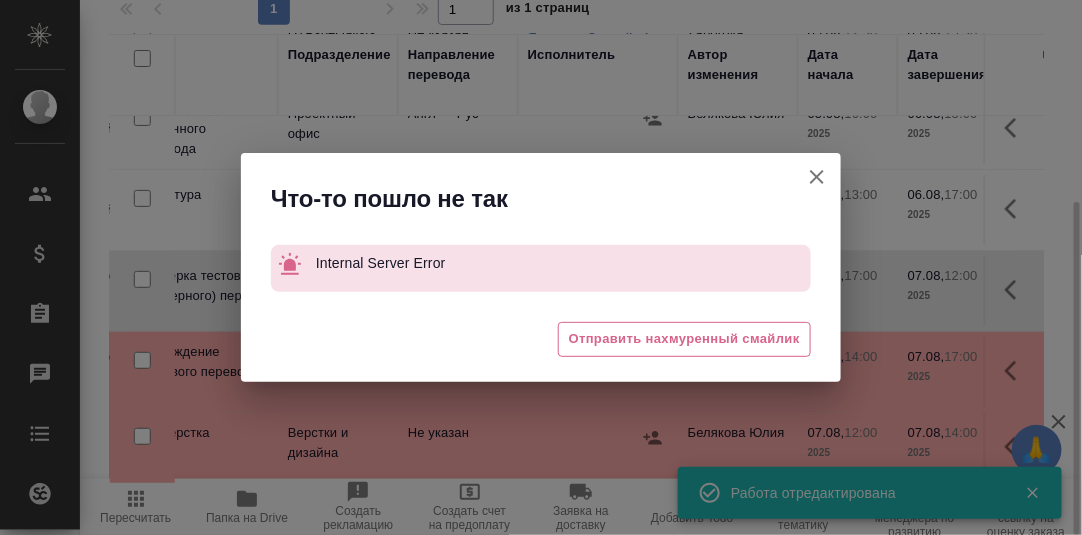 click 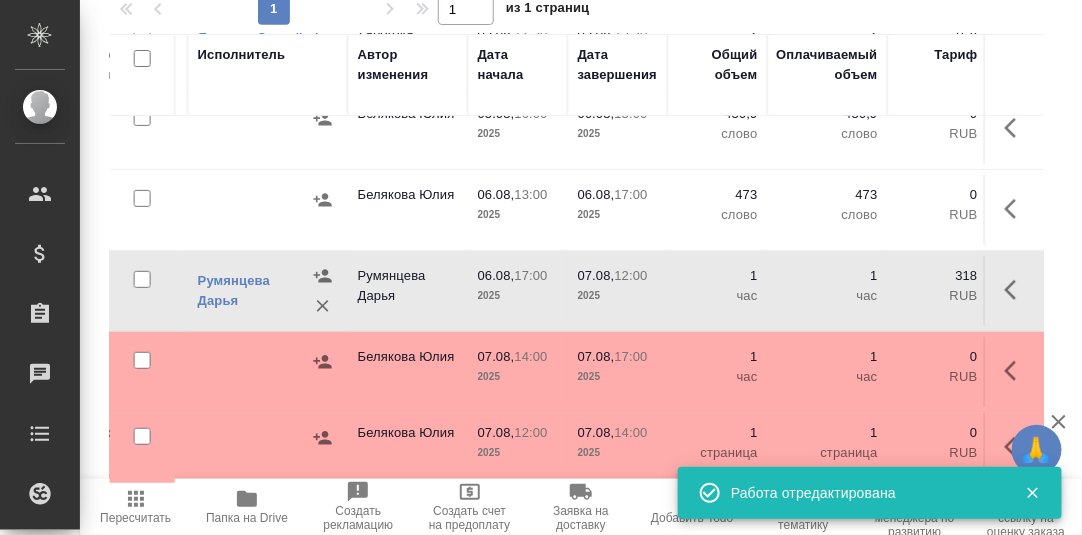 scroll, scrollTop: 109, scrollLeft: 738, axis: both 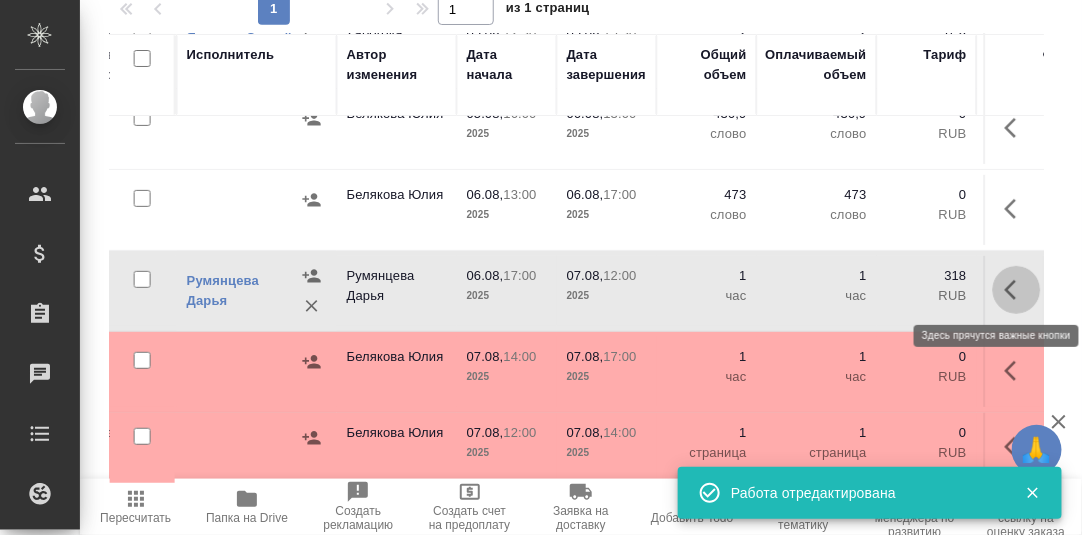 click 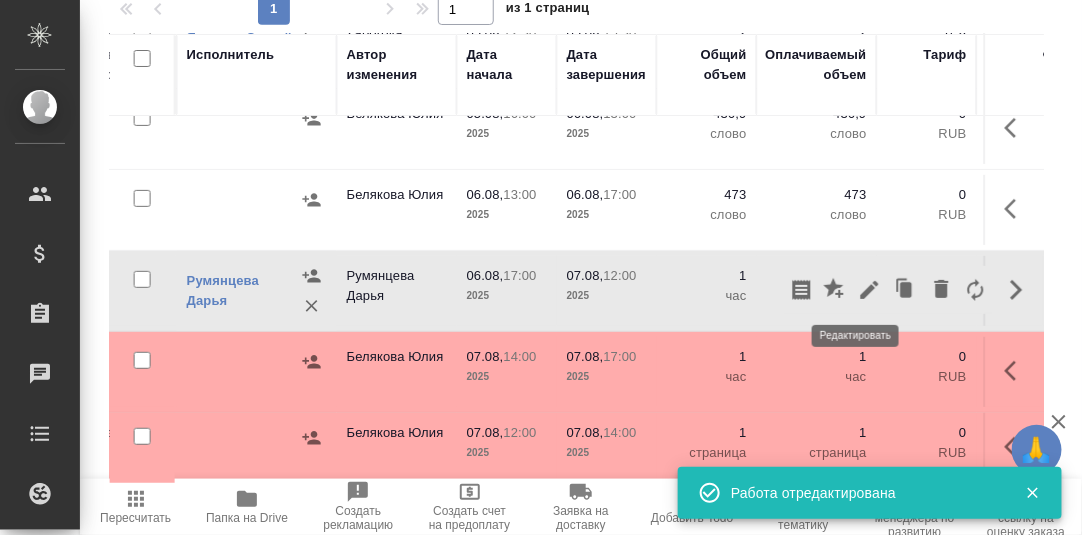 click 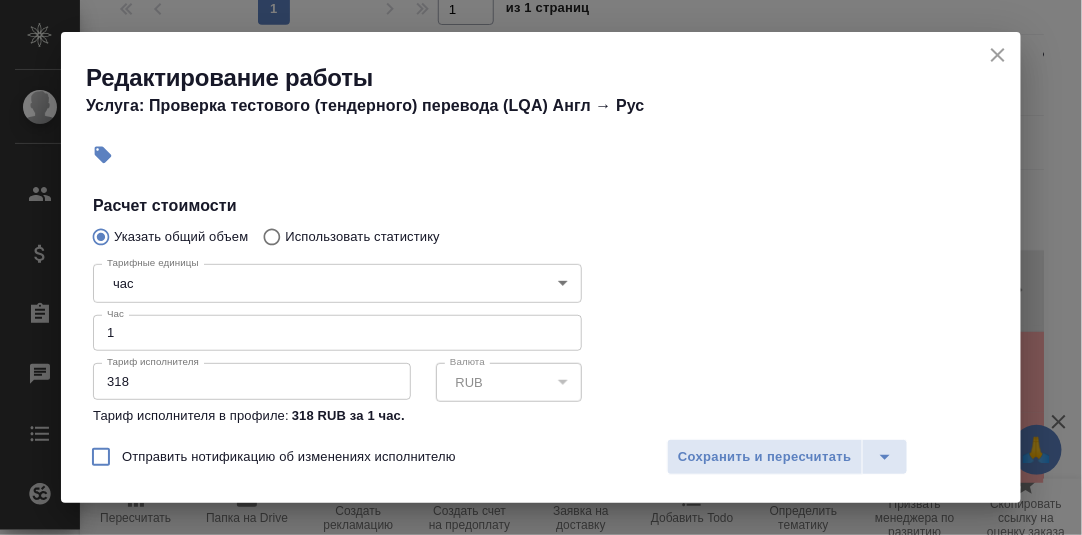 scroll, scrollTop: 400, scrollLeft: 0, axis: vertical 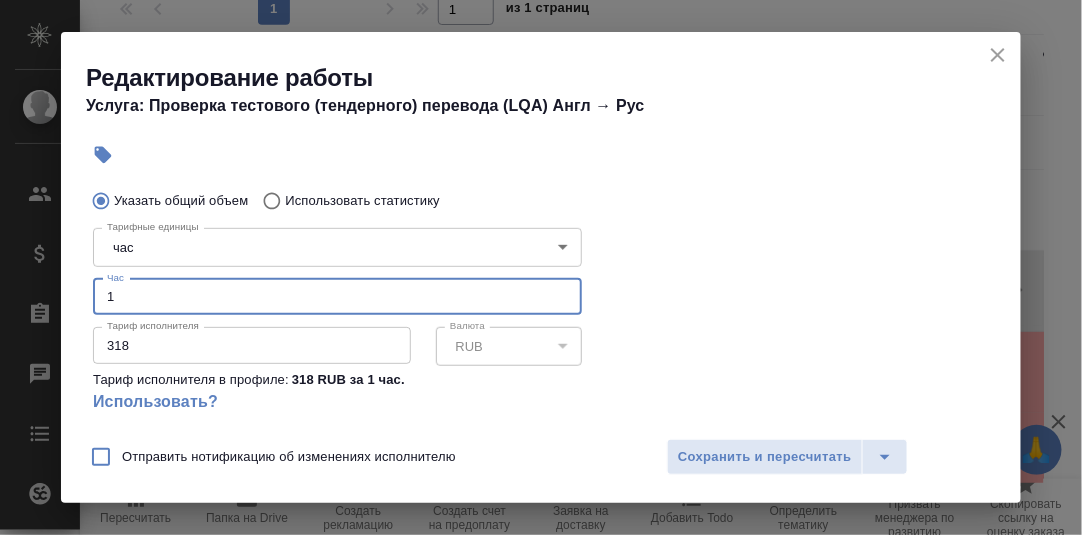 drag, startPoint x: 141, startPoint y: 297, endPoint x: 44, endPoint y: 286, distance: 97.62172 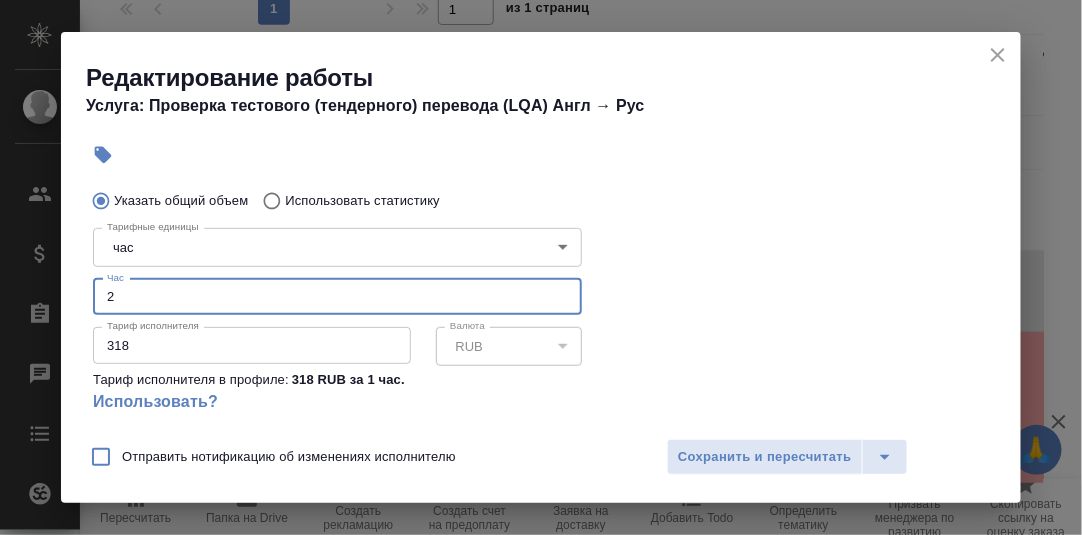 scroll, scrollTop: 99, scrollLeft: 0, axis: vertical 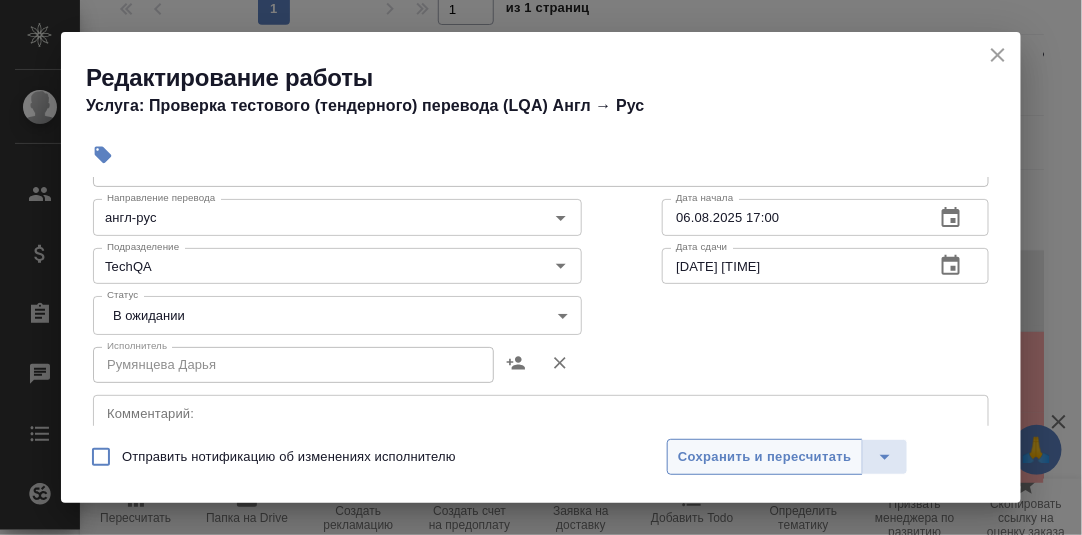 type on "2" 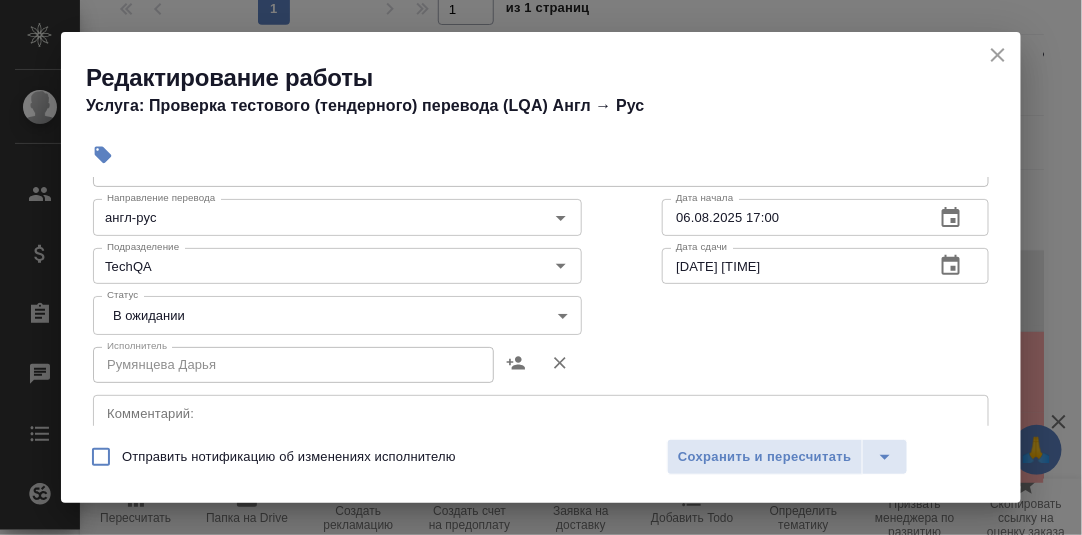 click on "Сохранить и пересчитать" at bounding box center [765, 457] 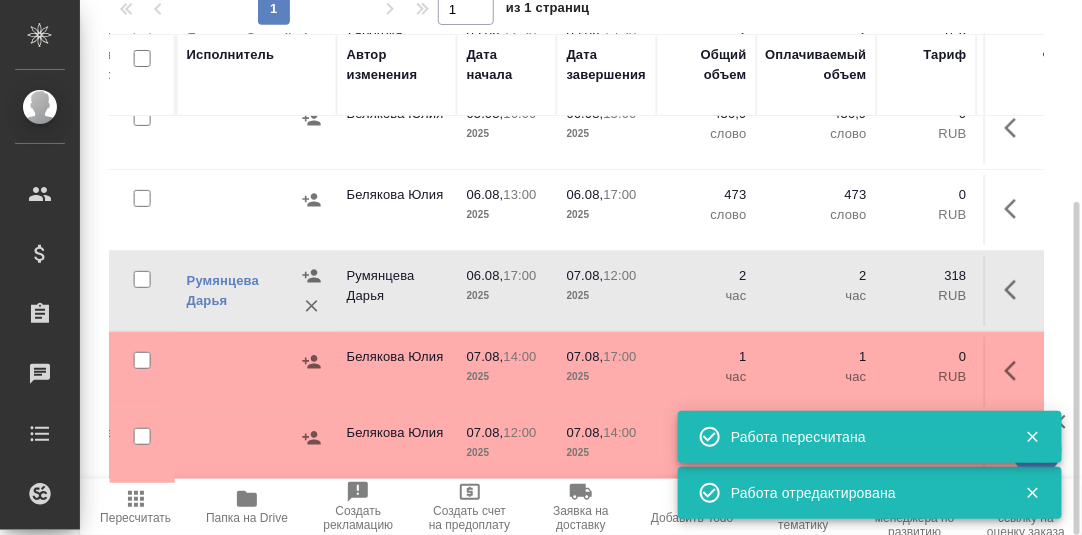 scroll, scrollTop: 0, scrollLeft: 738, axis: horizontal 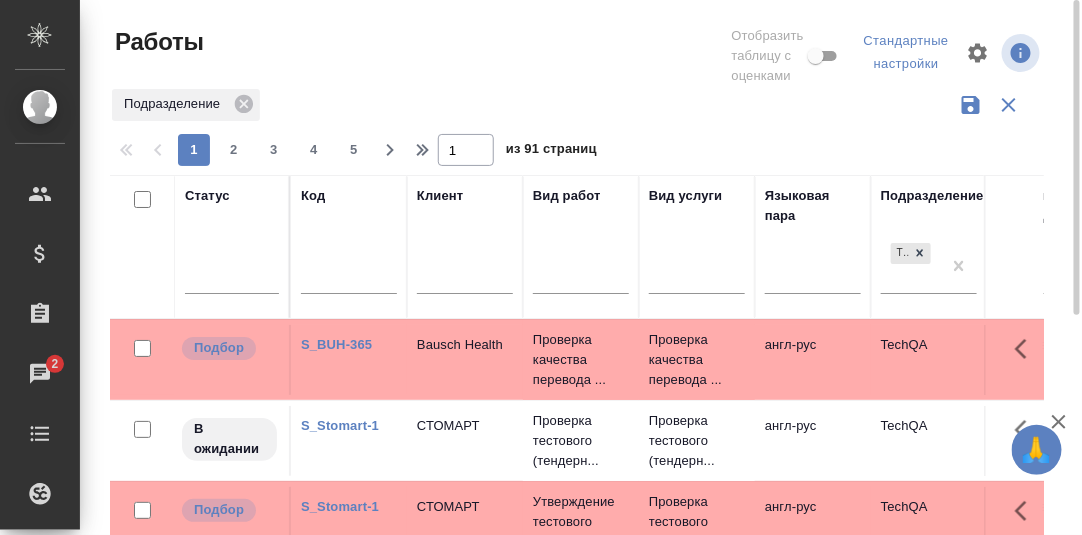 click on "Чаты" at bounding box center (15, 374) 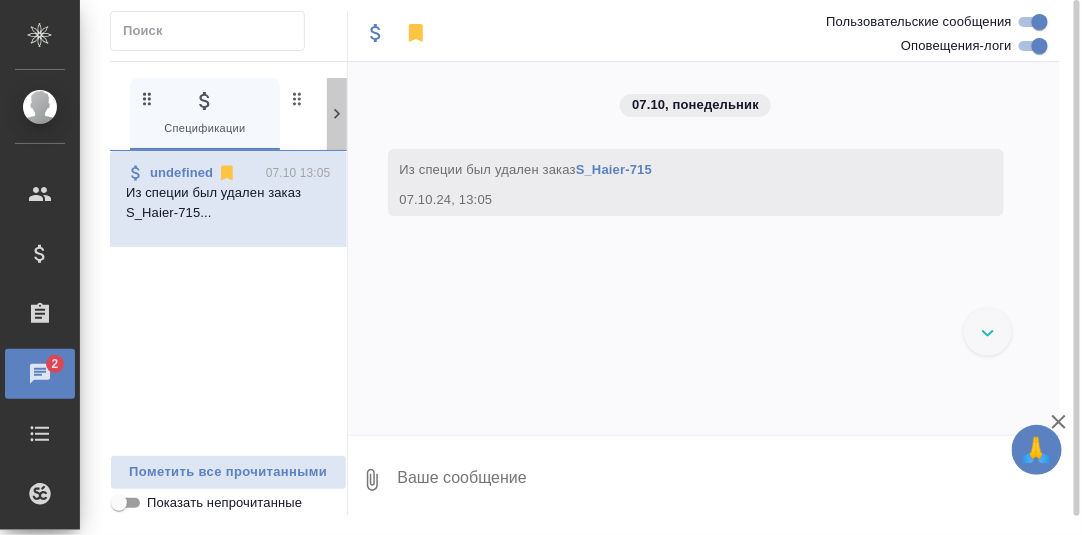 click 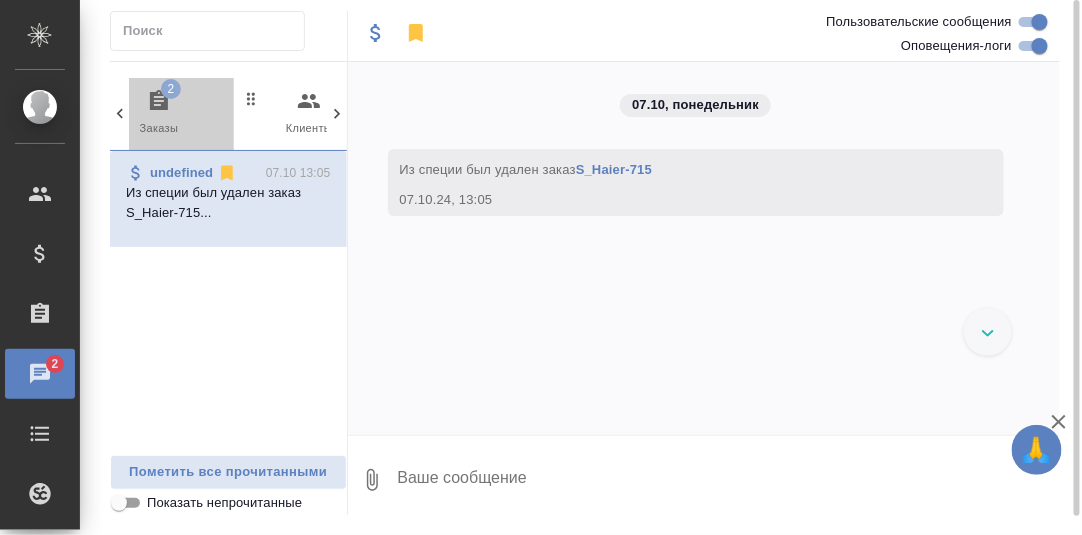 click 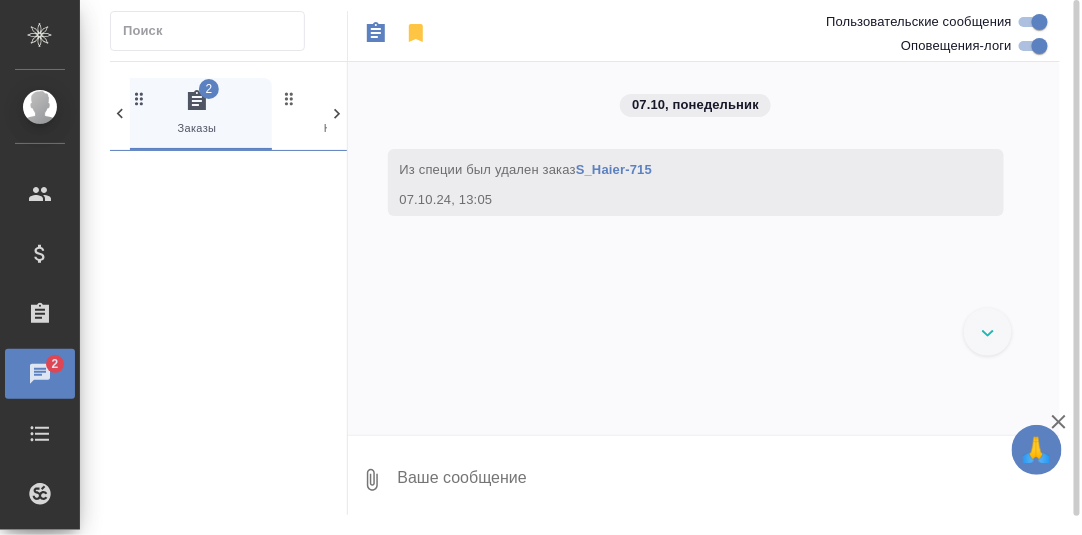 scroll, scrollTop: 0, scrollLeft: 149, axis: horizontal 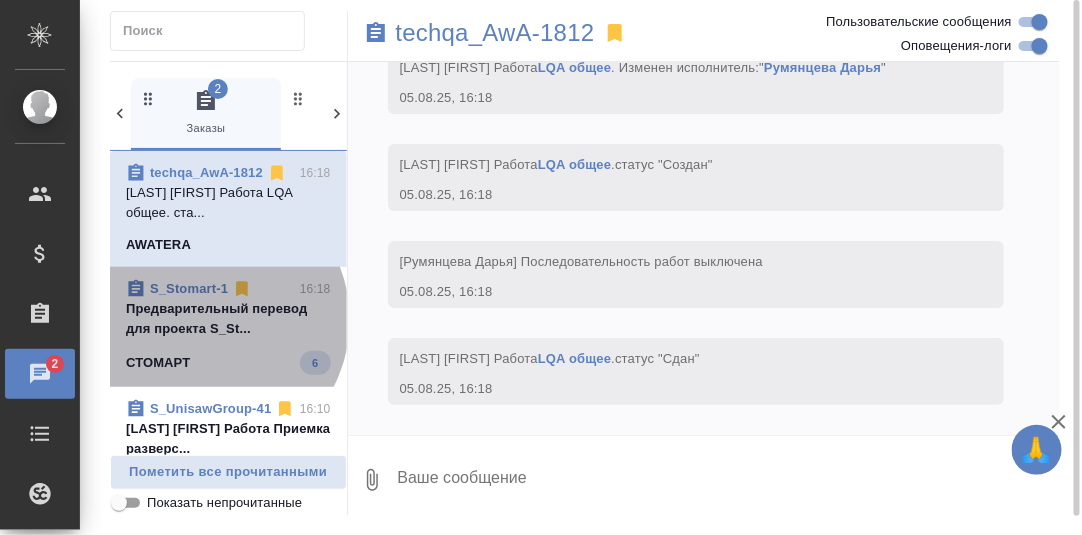 click on "Предварительный перевод для проекта S_St..." at bounding box center [228, 319] 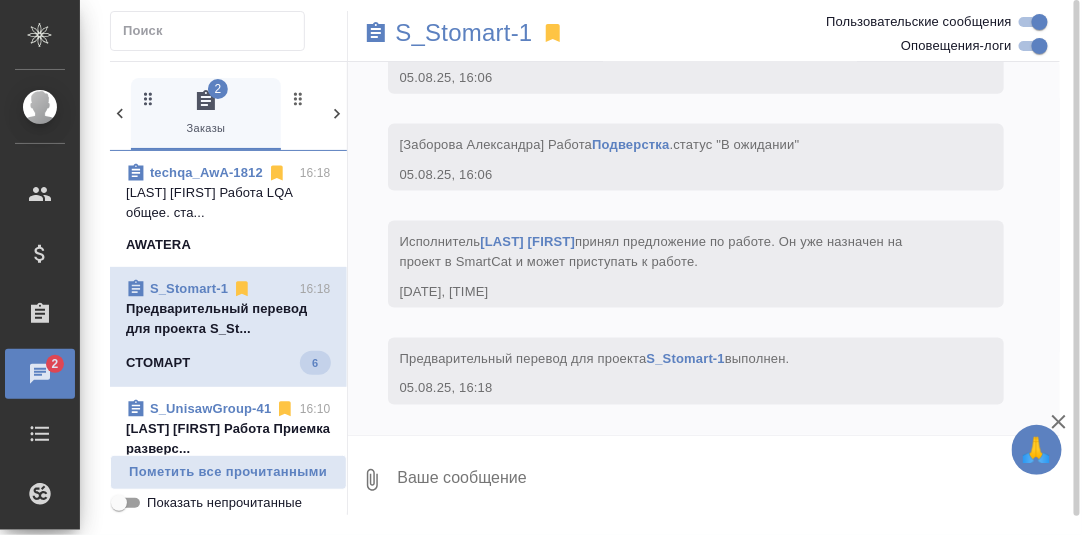 scroll, scrollTop: 12633, scrollLeft: 0, axis: vertical 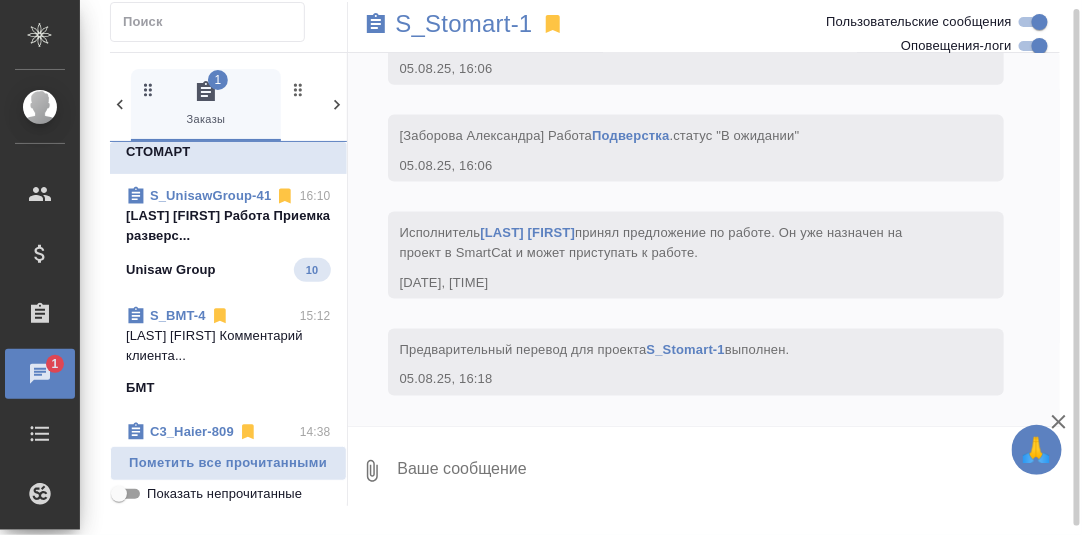 click on "[Петрова Валерия] Работа Приемка разверс..." at bounding box center (228, 226) 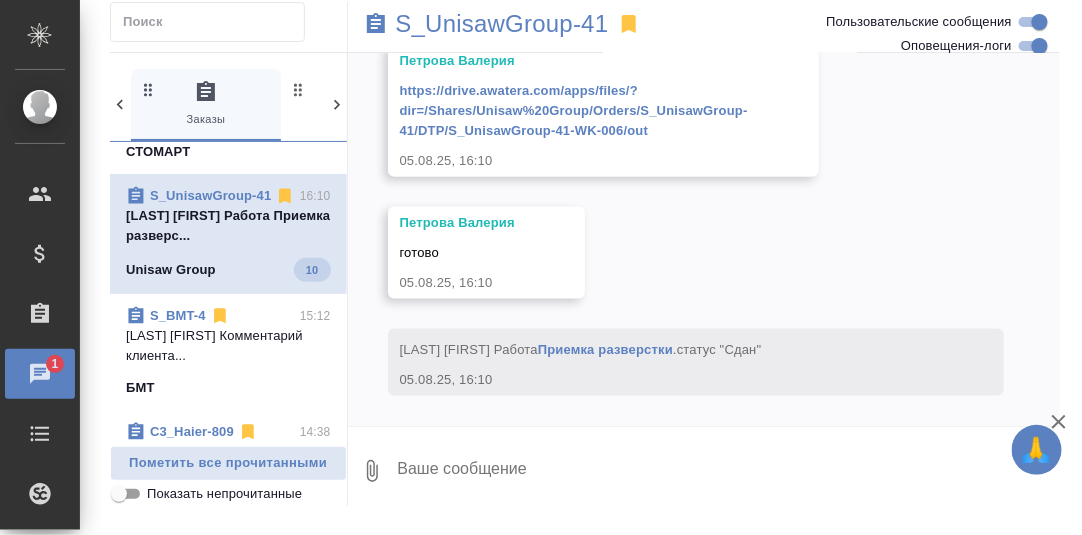 scroll, scrollTop: 12605, scrollLeft: 0, axis: vertical 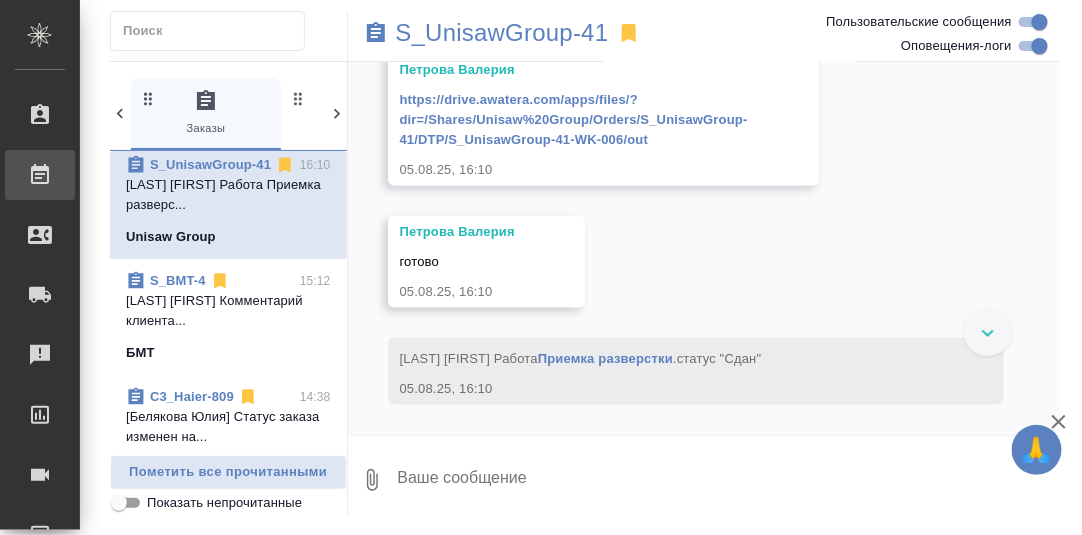 click on "Работы" at bounding box center [15, 175] 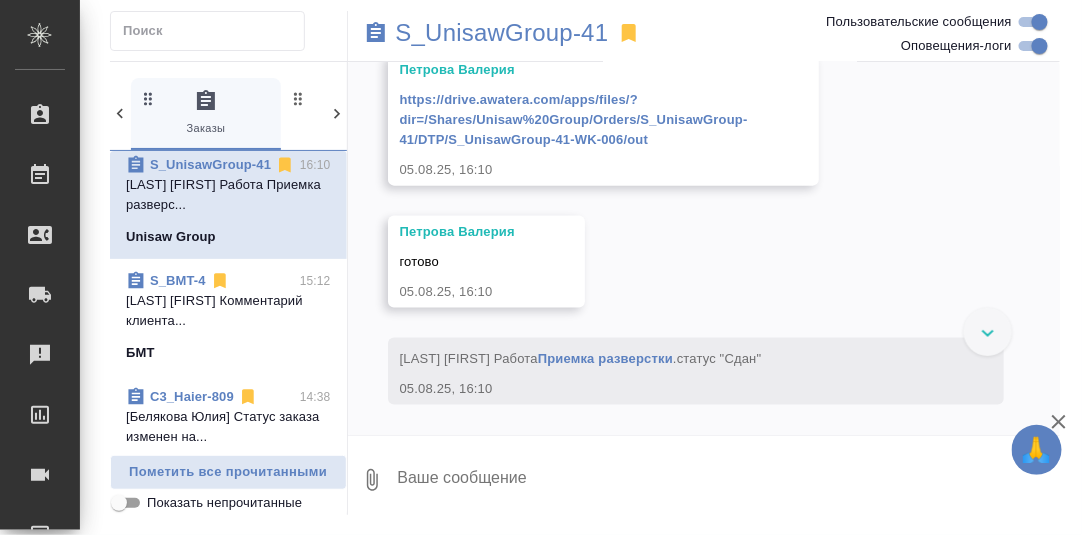 scroll, scrollTop: 12626, scrollLeft: 0, axis: vertical 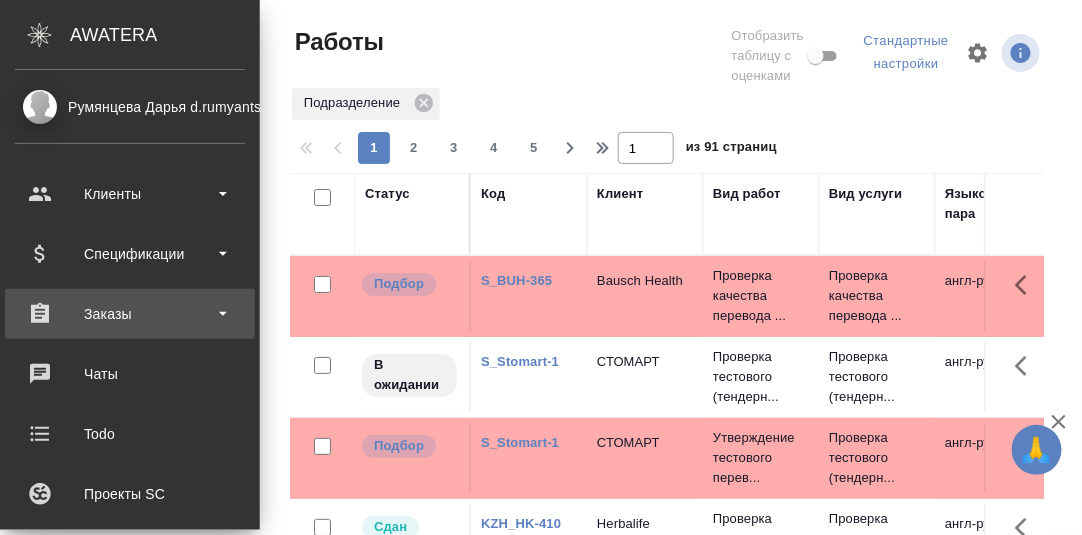 click on "Заказы" at bounding box center [130, 314] 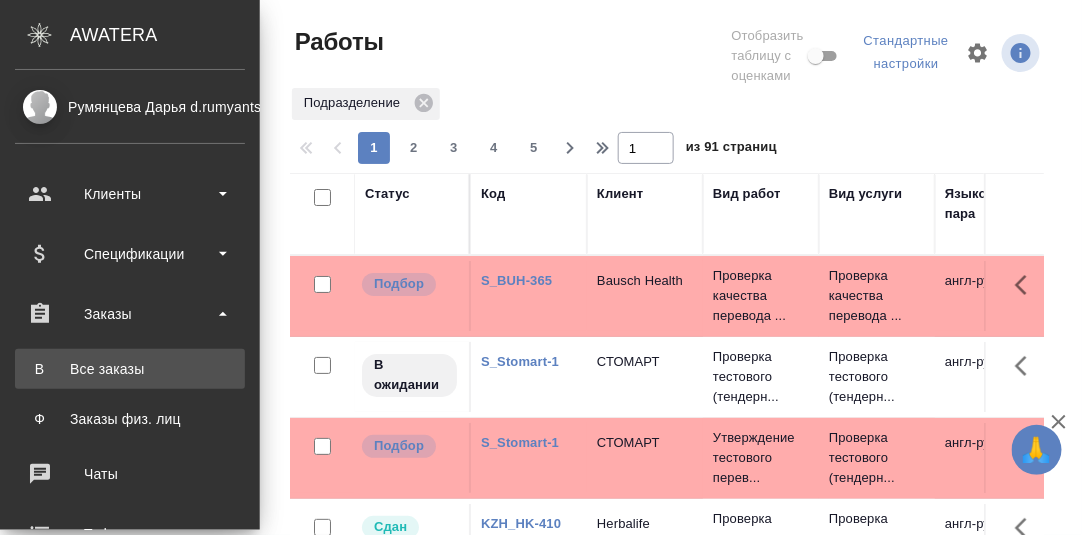 click on "Все заказы" at bounding box center (130, 369) 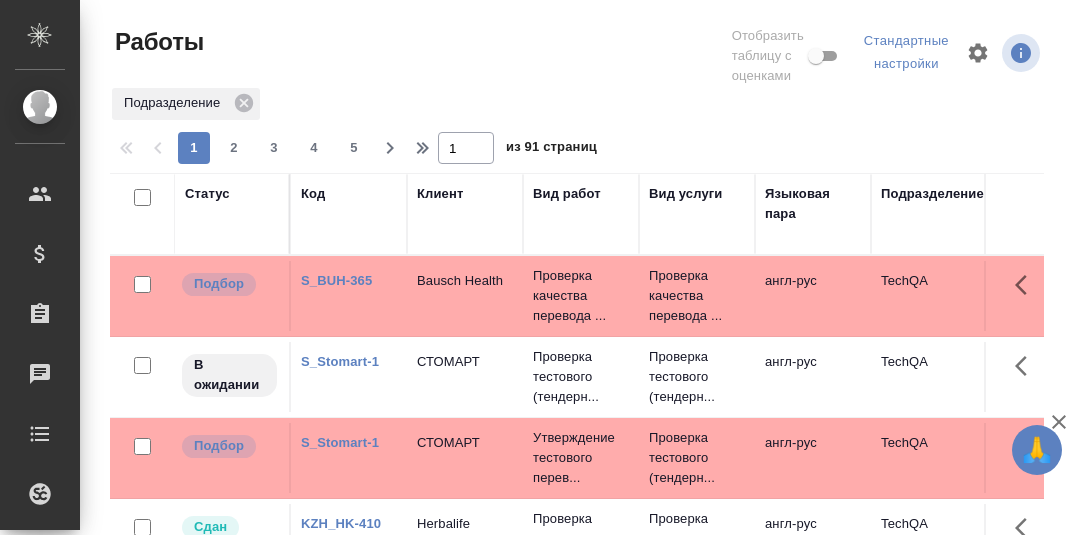scroll, scrollTop: 0, scrollLeft: 0, axis: both 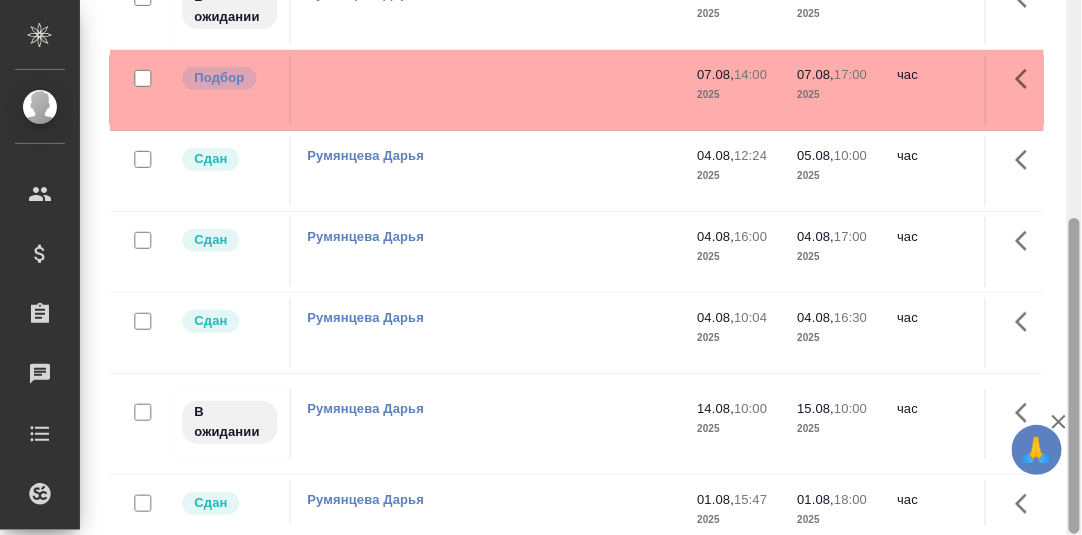 drag, startPoint x: 1077, startPoint y: 255, endPoint x: 1061, endPoint y: 361, distance: 107.200745 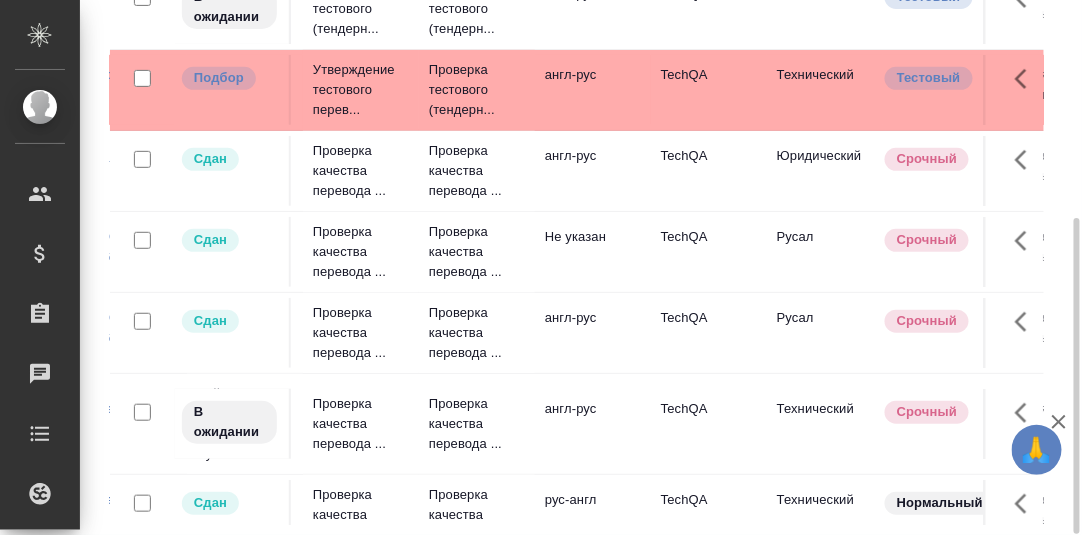 scroll, scrollTop: 0, scrollLeft: 0, axis: both 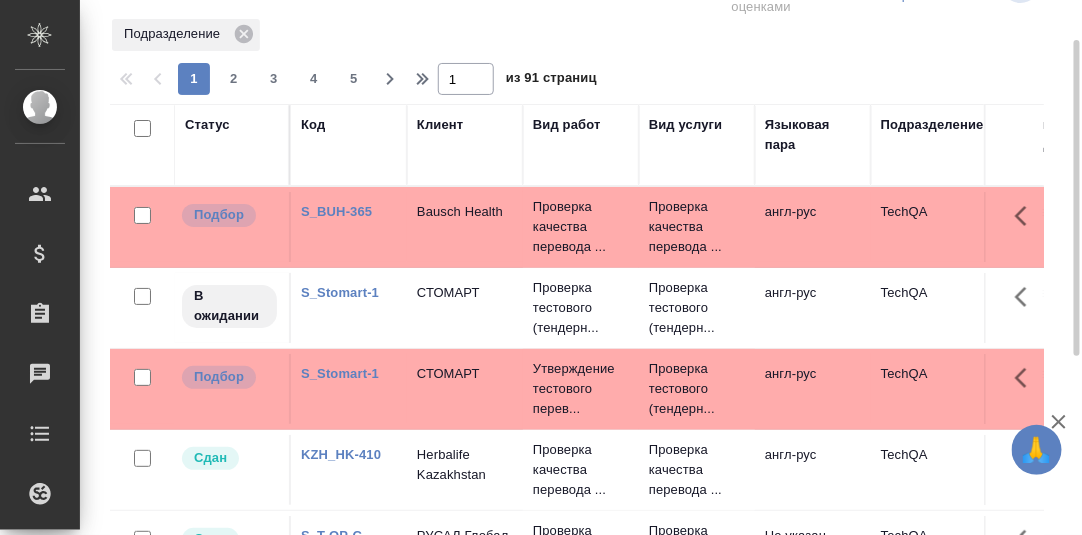 click on "S_BUH-365" at bounding box center (336, 211) 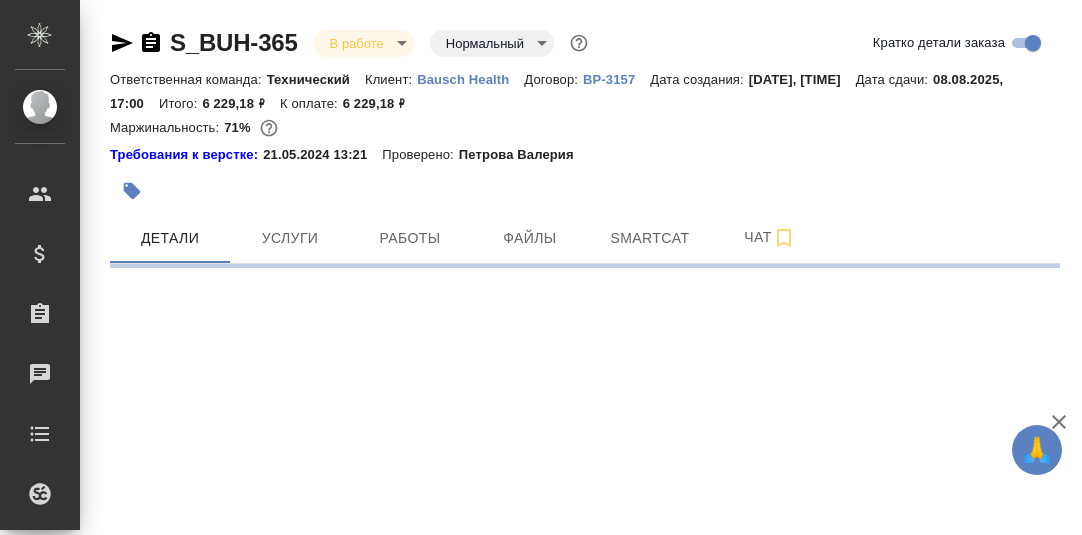 scroll, scrollTop: 0, scrollLeft: 0, axis: both 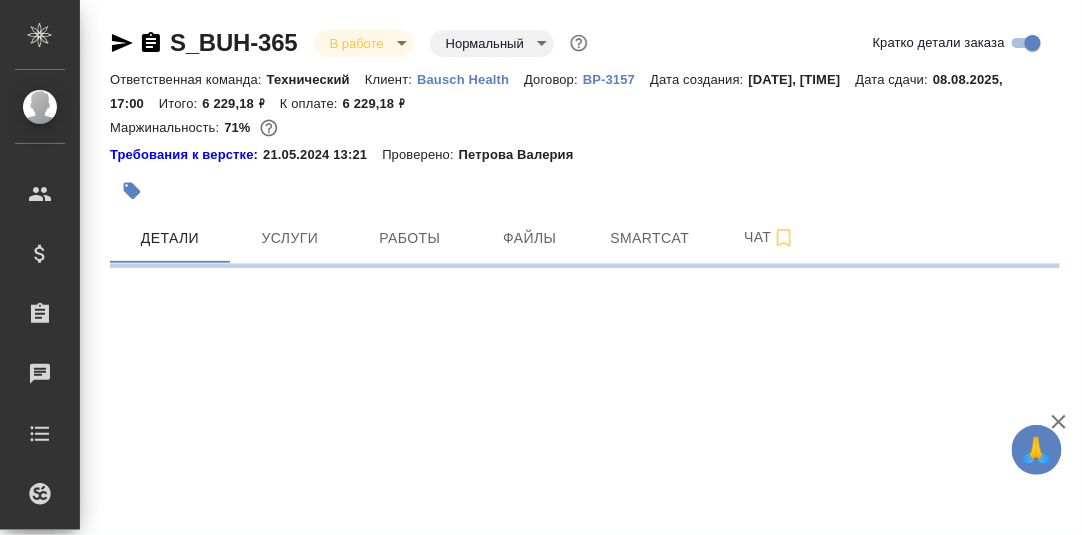 select on "RU" 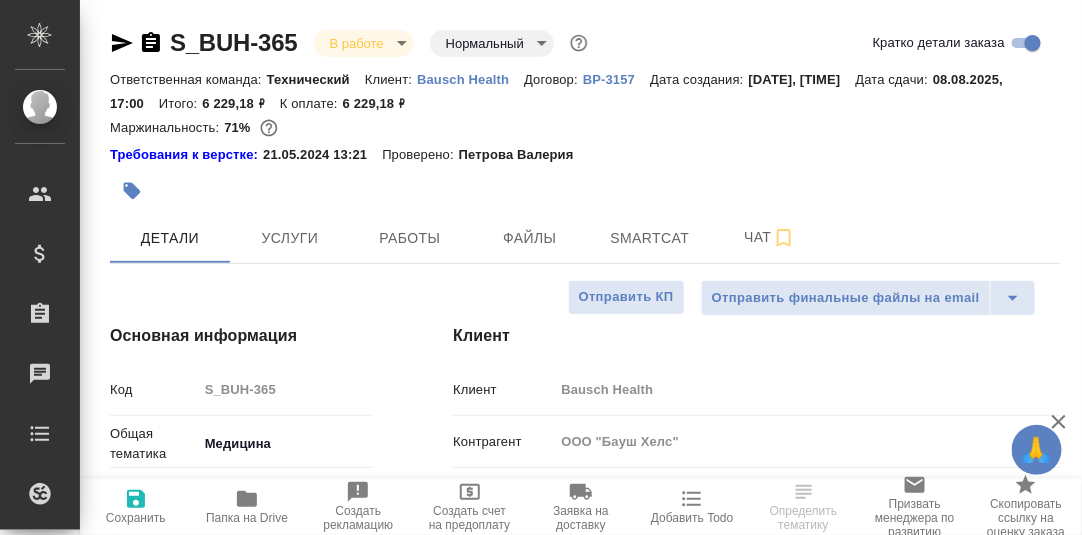 scroll, scrollTop: 199, scrollLeft: 0, axis: vertical 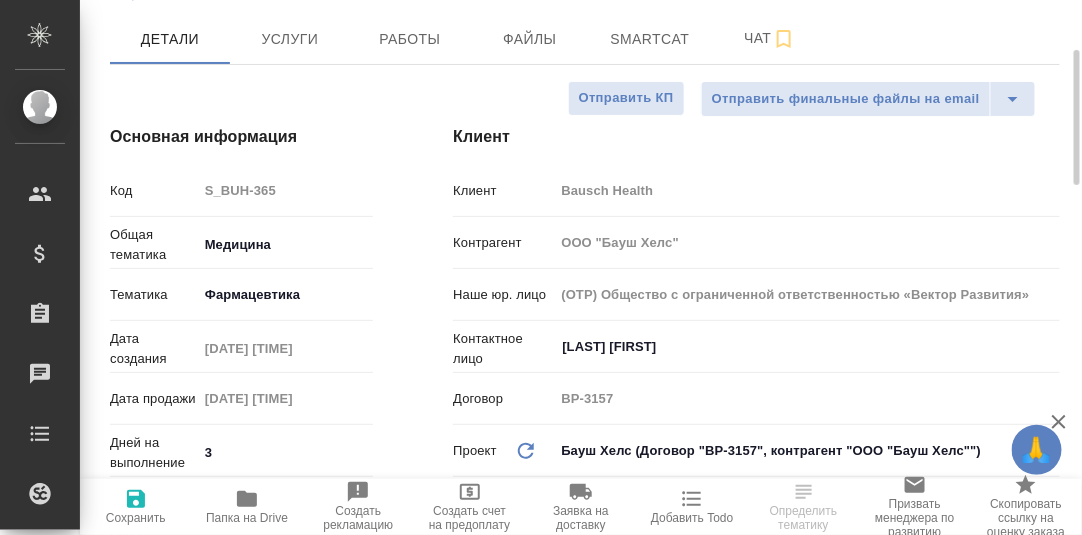 type on "x" 